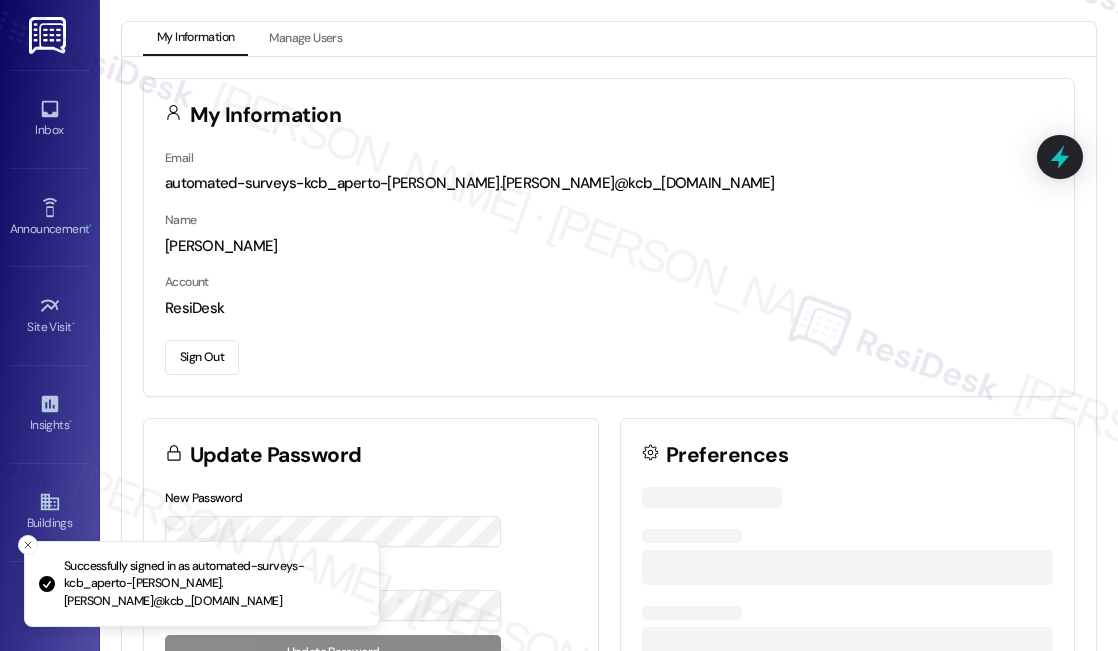 scroll, scrollTop: 0, scrollLeft: 0, axis: both 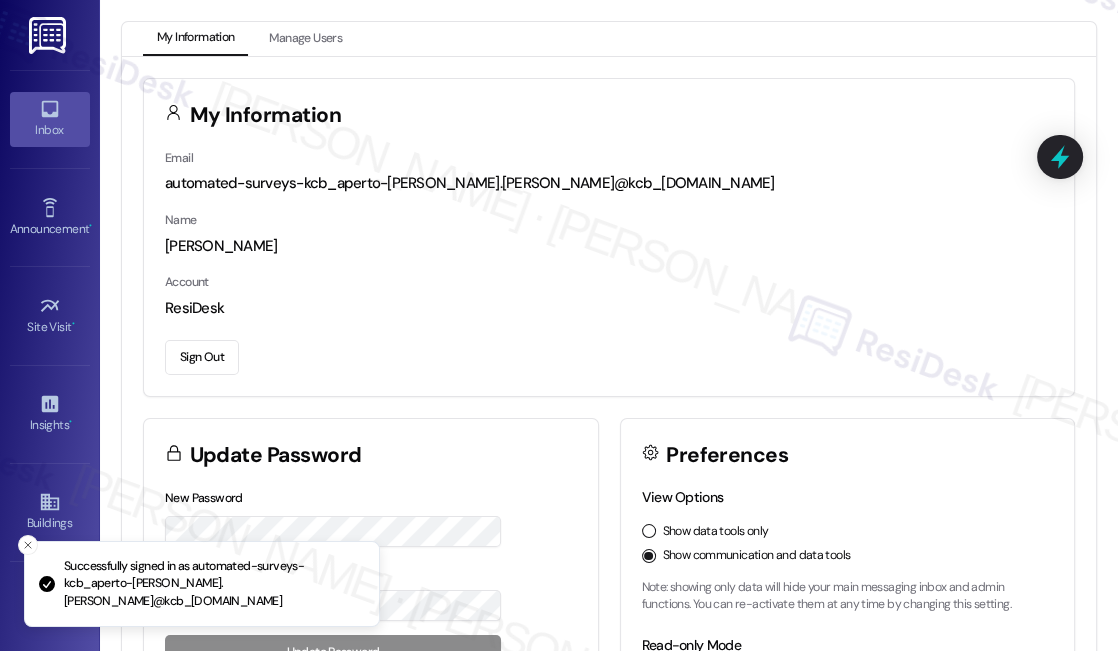 click on "Inbox" at bounding box center [50, 119] 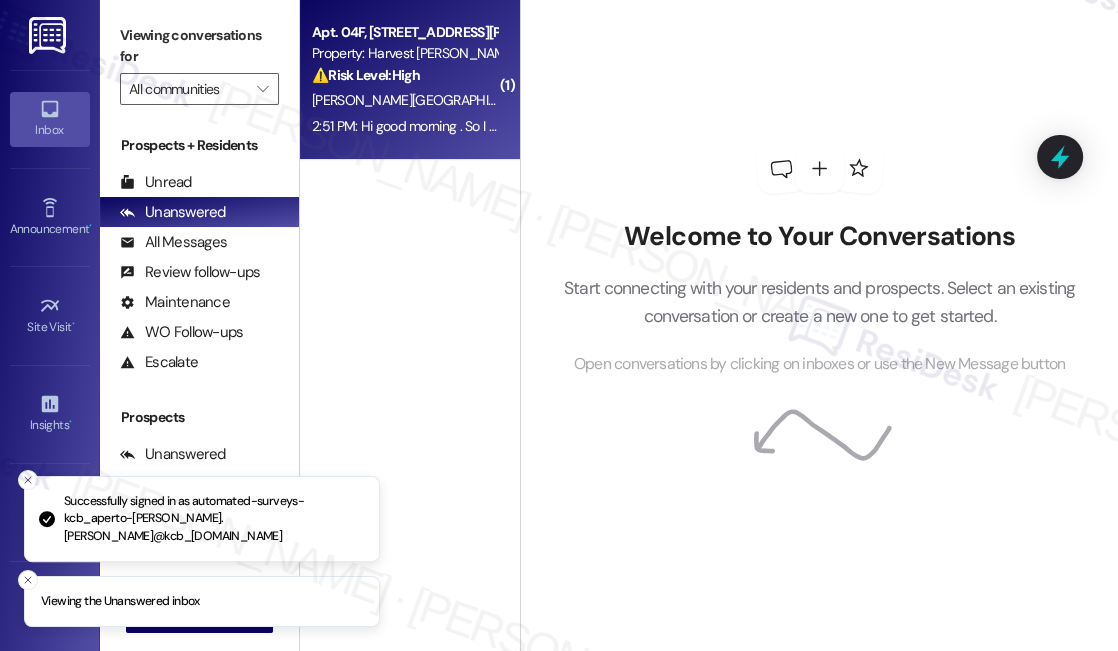 click on "Y. Garduno J. Camacho" at bounding box center [404, 100] 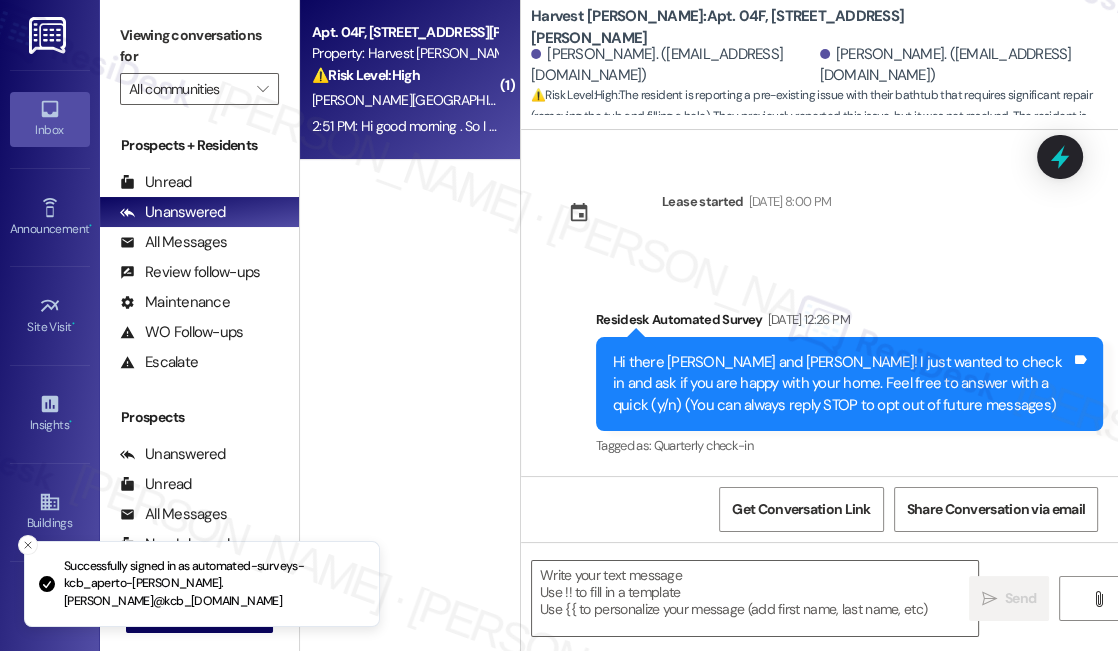 scroll, scrollTop: 4568, scrollLeft: 0, axis: vertical 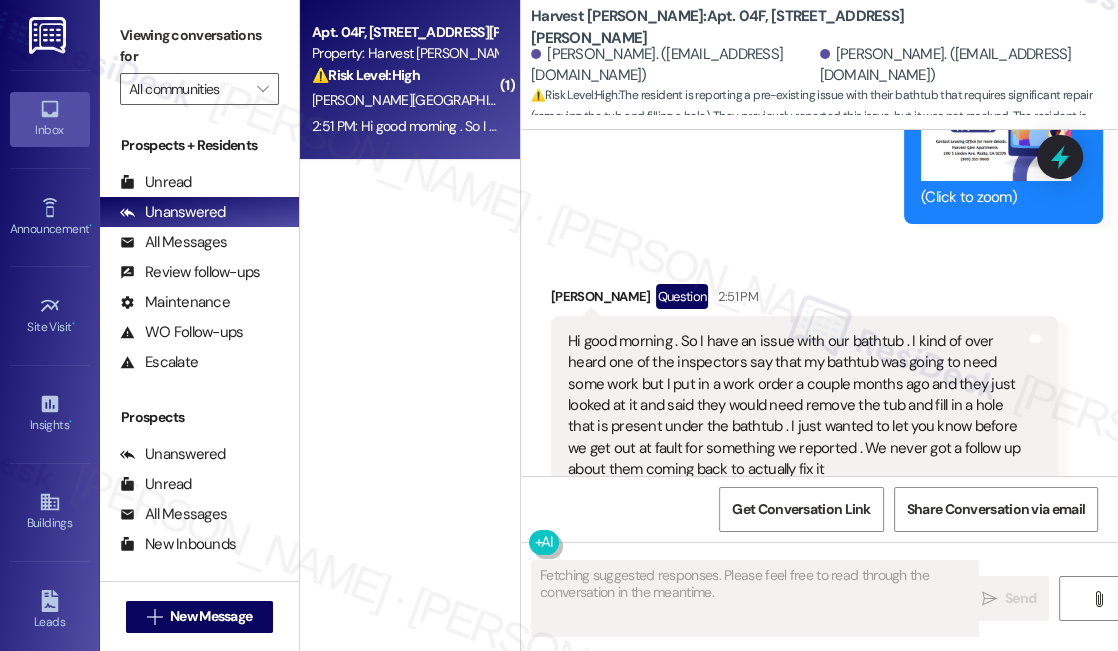 click on "Hi good morning . So I have an issue with our bathtub . I kind of over heard one of the inspectors say that my bathtub was going to need some work but I put in a work order a couple months ago and they just looked at it and said they would need remove the tub and fill in a hole that is present under the bathtub . I just wanted to let you know before we get out at fault for something we reported . We never got a follow up about them coming back to actually fix it" at bounding box center [797, 406] 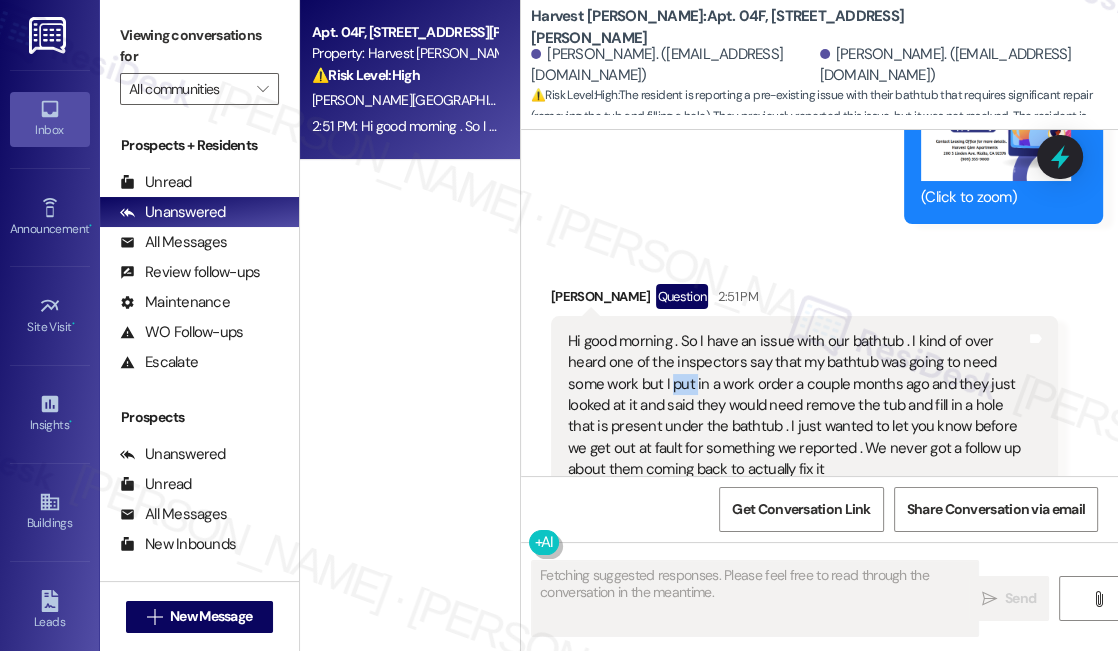 click on "Hi good morning . So I have an issue with our bathtub . I kind of over heard one of the inspectors say that my bathtub was going to need some work but I put in a work order a couple months ago and they just looked at it and said they would need remove the tub and fill in a hole that is present under the bathtub . I just wanted to let you know before we get out at fault for something we reported . We never got a follow up about them coming back to actually fix it" at bounding box center (797, 406) 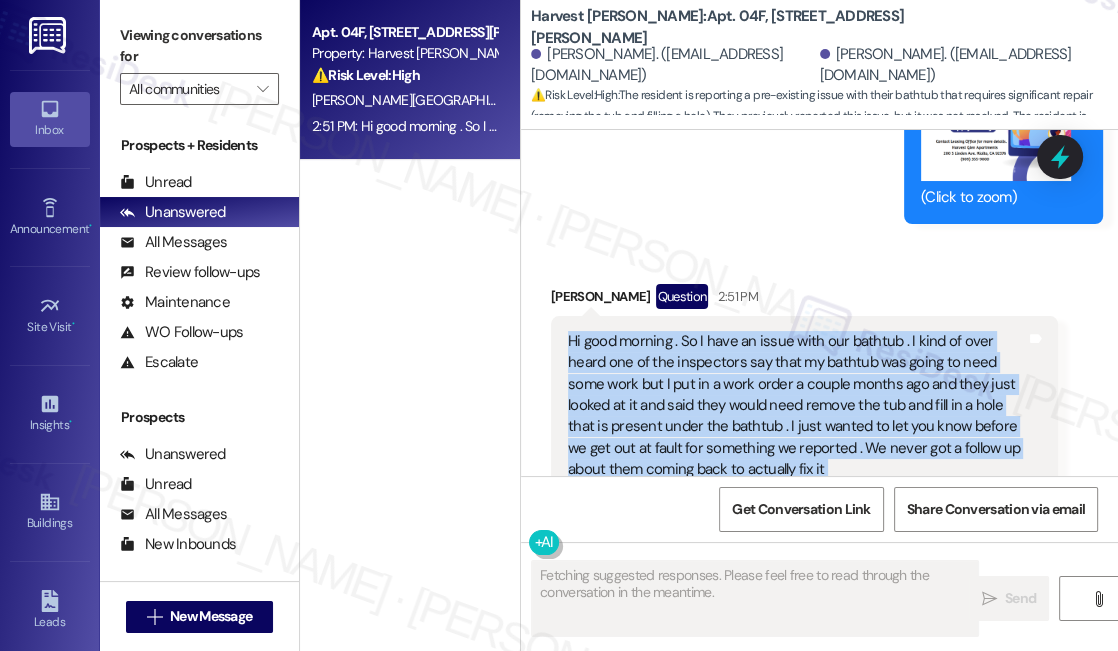 click on "Hi good morning . So I have an issue with our bathtub . I kind of over heard one of the inspectors say that my bathtub was going to need some work but I put in a work order a couple months ago and they just looked at it and said they would need remove the tub and fill in a hole that is present under the bathtub . I just wanted to let you know before we get out at fault for something we reported . We never got a follow up about them coming back to actually fix it" at bounding box center (797, 406) 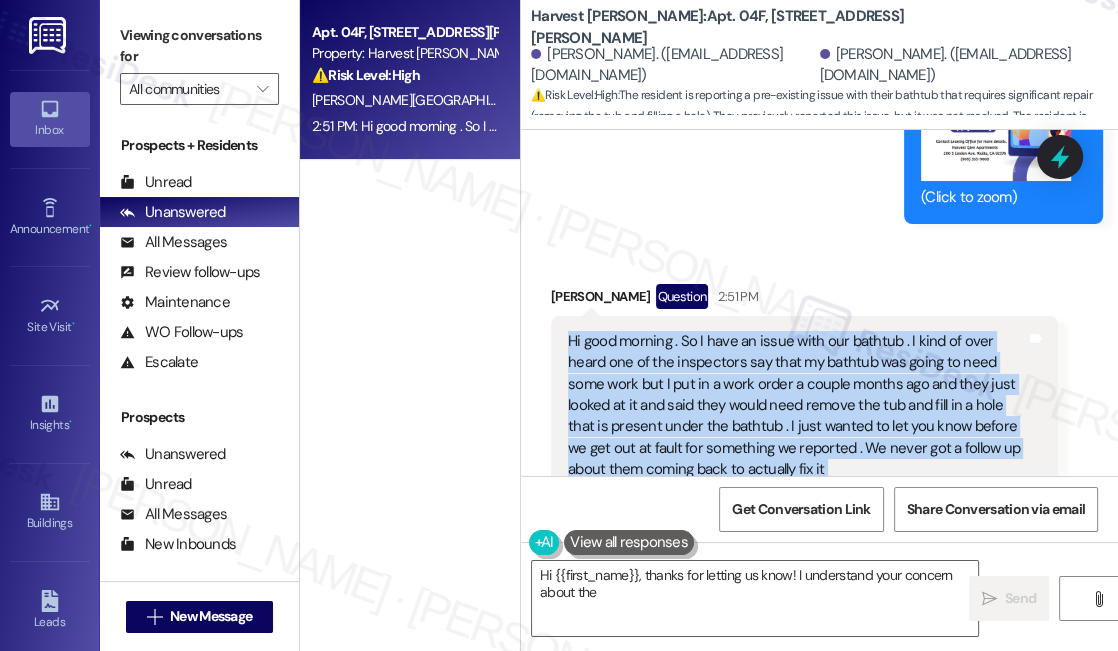 copy on "Hi good morning . So I have an issue with our bathtub . I kind of over heard one of the inspectors say that my bathtub was going to need some work but I put in a work order a couple months ago and they just looked at it and said they would need remove the tub and fill in a hole that is present under the bathtub . I just wanted to let you know before we get out at fault for something we reported . We never got a follow up about them coming back to actually fix it  Tags and notes" 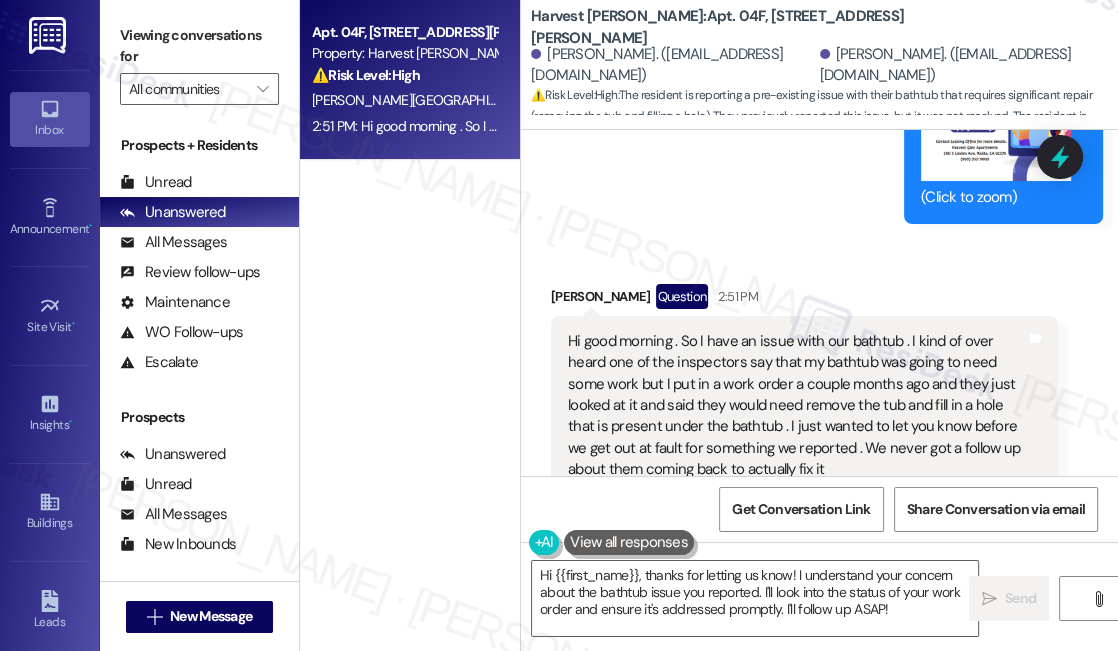 click on "Viewing conversations for" at bounding box center (199, 46) 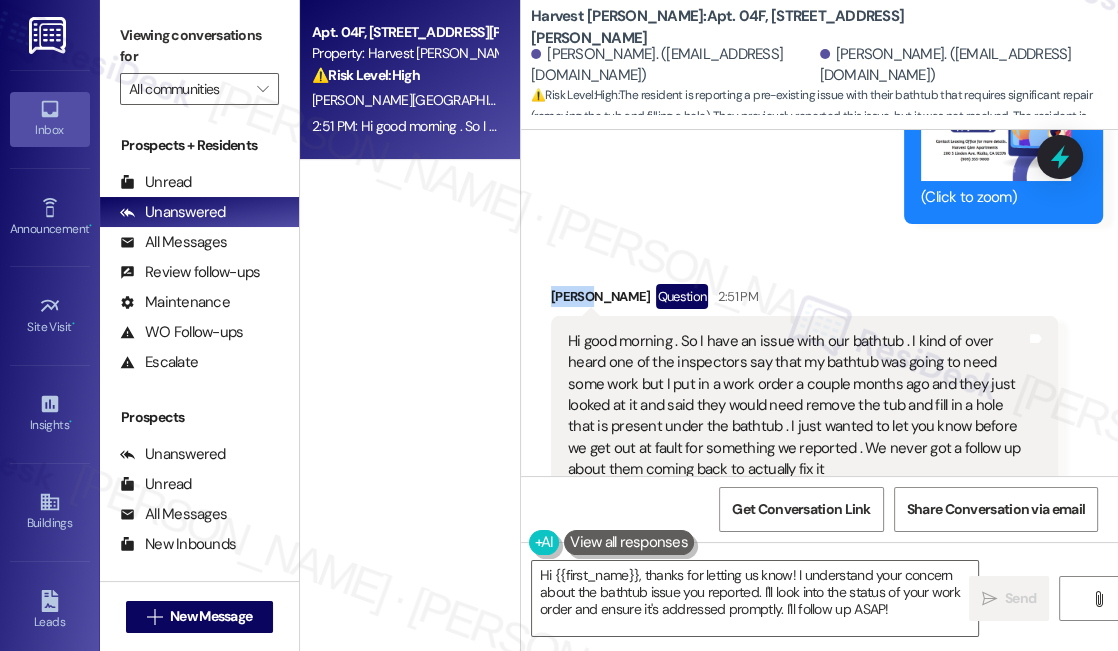 click on "Jorge Camacho Question 2:51 PM" at bounding box center [804, 300] 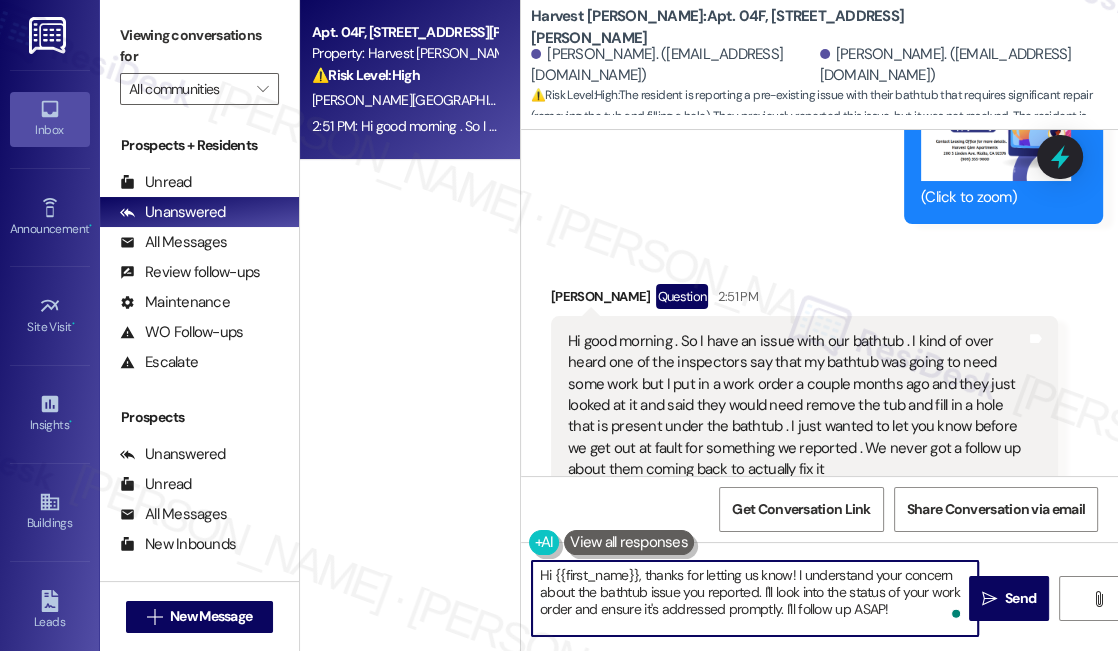 drag, startPoint x: 555, startPoint y: 577, endPoint x: 640, endPoint y: 566, distance: 85.70881 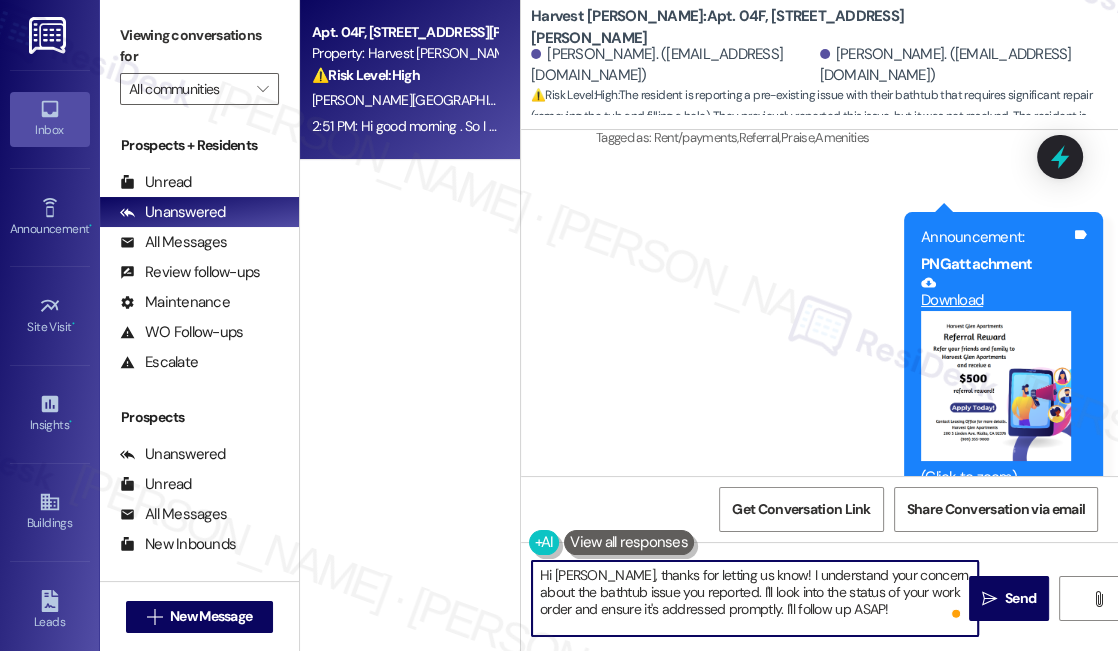 scroll, scrollTop: 4568, scrollLeft: 0, axis: vertical 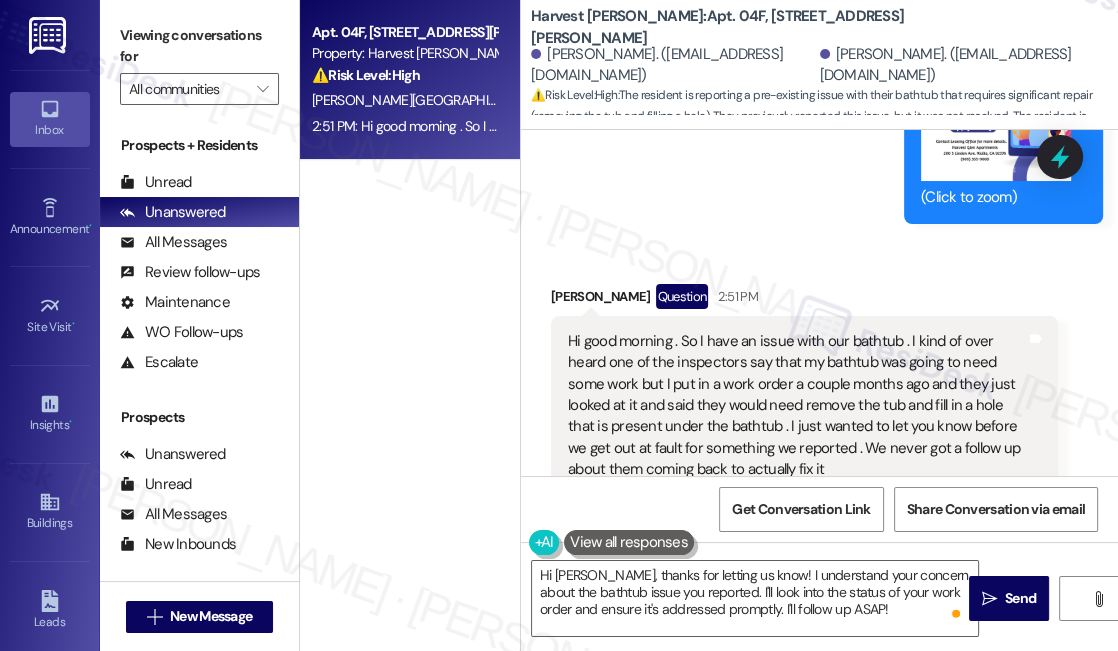 click on "Viewing conversations for" at bounding box center (199, 46) 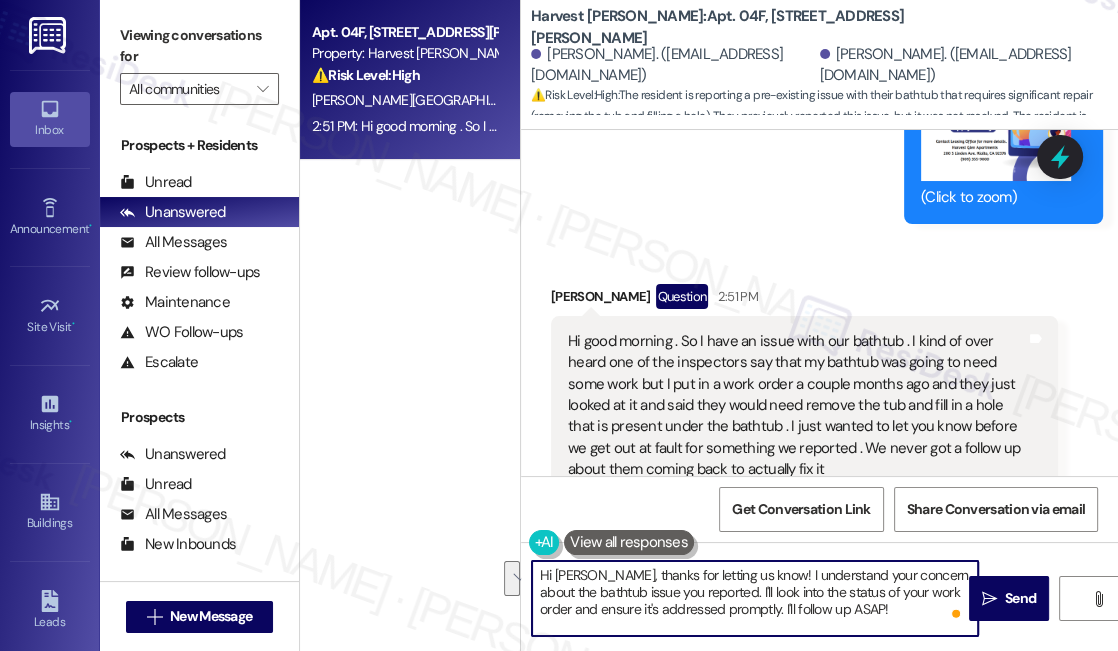 drag, startPoint x: 904, startPoint y: 614, endPoint x: 702, endPoint y: 584, distance: 204.21558 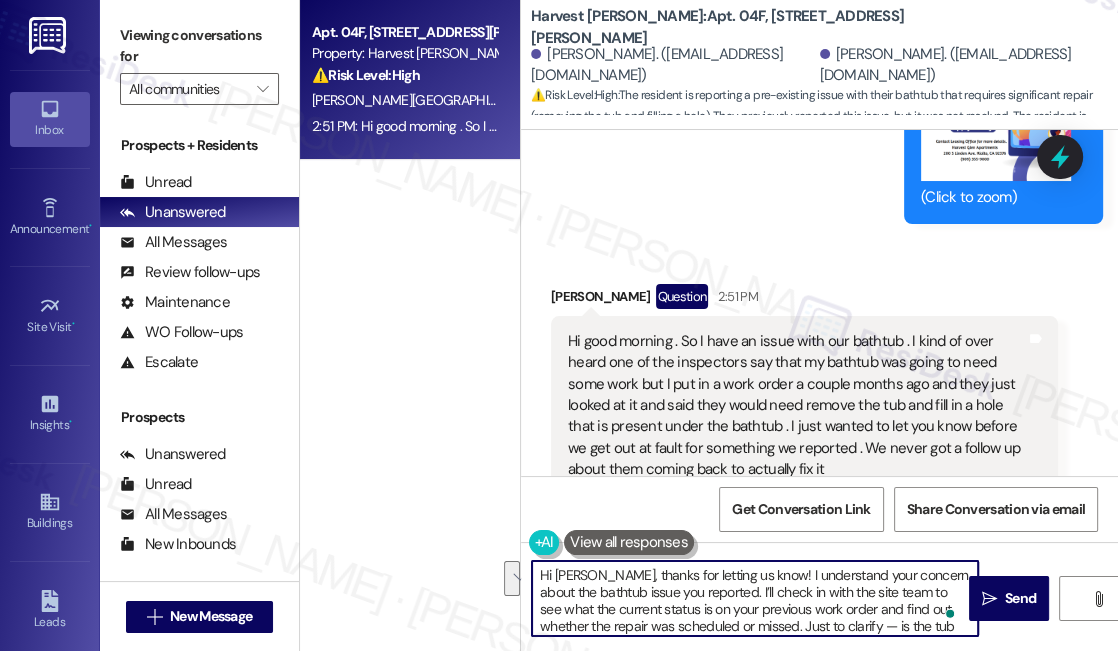 scroll, scrollTop: 16, scrollLeft: 0, axis: vertical 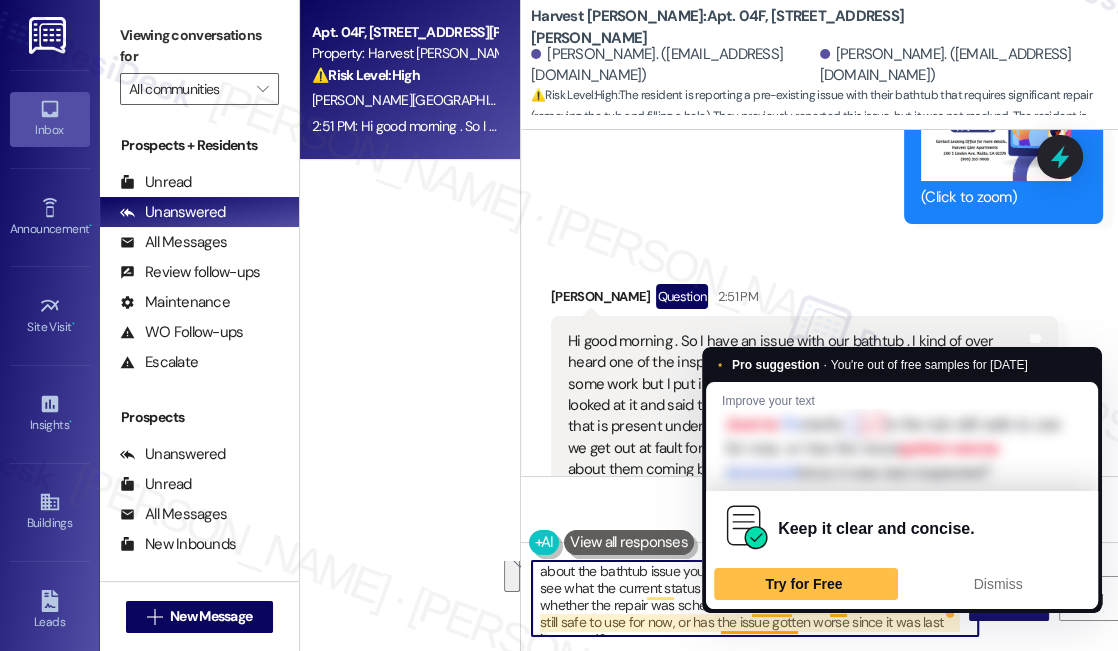 drag, startPoint x: 703, startPoint y: 590, endPoint x: 753, endPoint y: 609, distance: 53.488316 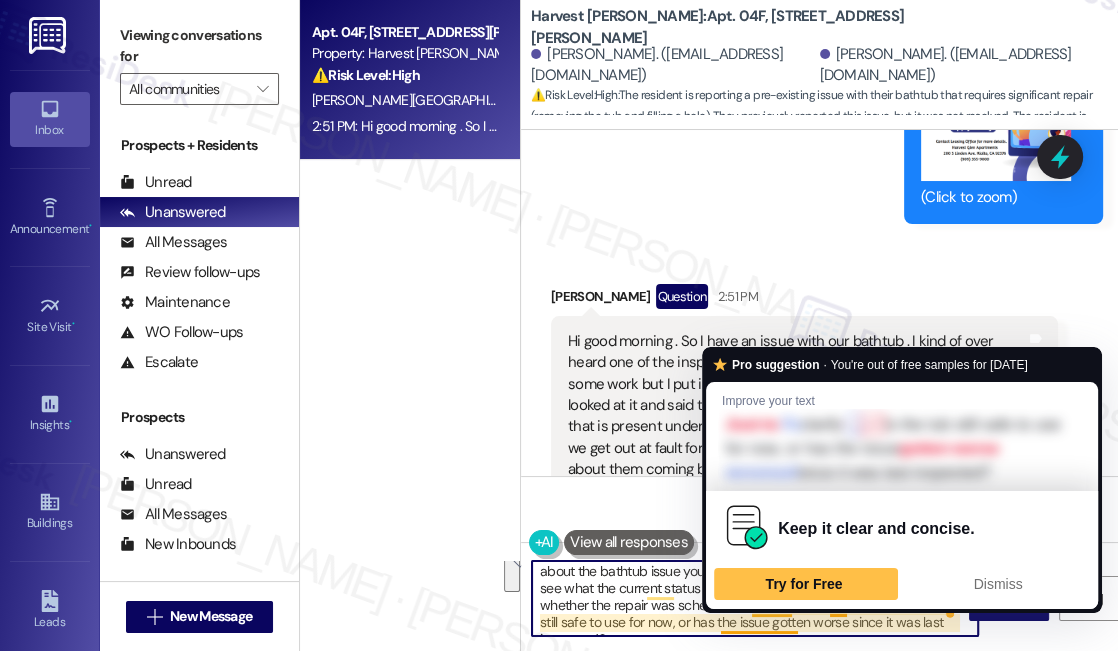 click on "Inbox   Go to Inbox Announcement   • Send A Text Announcement Site Visit   • Go to Site Visit Insights   • Go to Insights Buildings   Go to Buildings Leads   Go to Leads Templates   • Go to Templates Account   Go to Account Support   Go to Support Viewing conversations for All communities  Prospects + Residents Unread (0) Unread: Any message you haven't read yet will show up here Unanswered (0) Unanswered: ResiDesk identifies open questions and unanswered conversations so you can respond to them. All Messages (undefined) All Messages: This is your inbox. All of your tenant messages will show up here. Review follow-ups (undefined) Review follow-ups: ResiDesk identifies open review candidates and conversations so you can respond to them. Maintenance (undefined) Maintenance: ResiDesk identifies conversations around maintenance or work orders from the last 14 days so you can respond to them. WO Follow-ups (undefined) Escalate (undefined) Prospects Unanswered (0) Unread (0) All Messages (undefined) (0)" at bounding box center (559, 325) 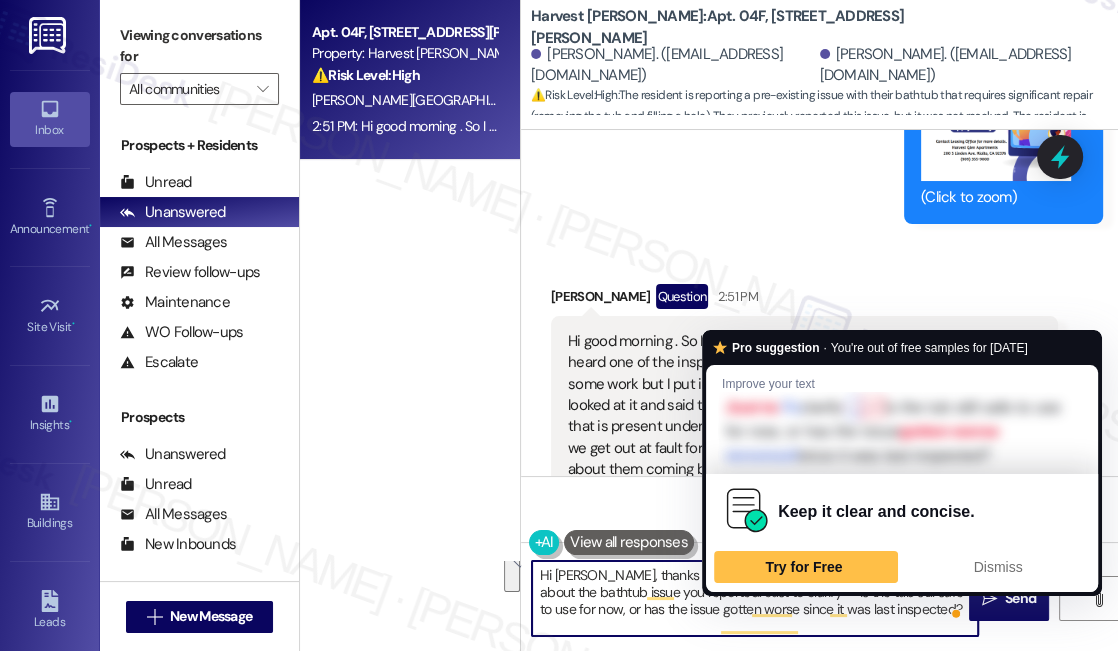 scroll, scrollTop: 0, scrollLeft: 0, axis: both 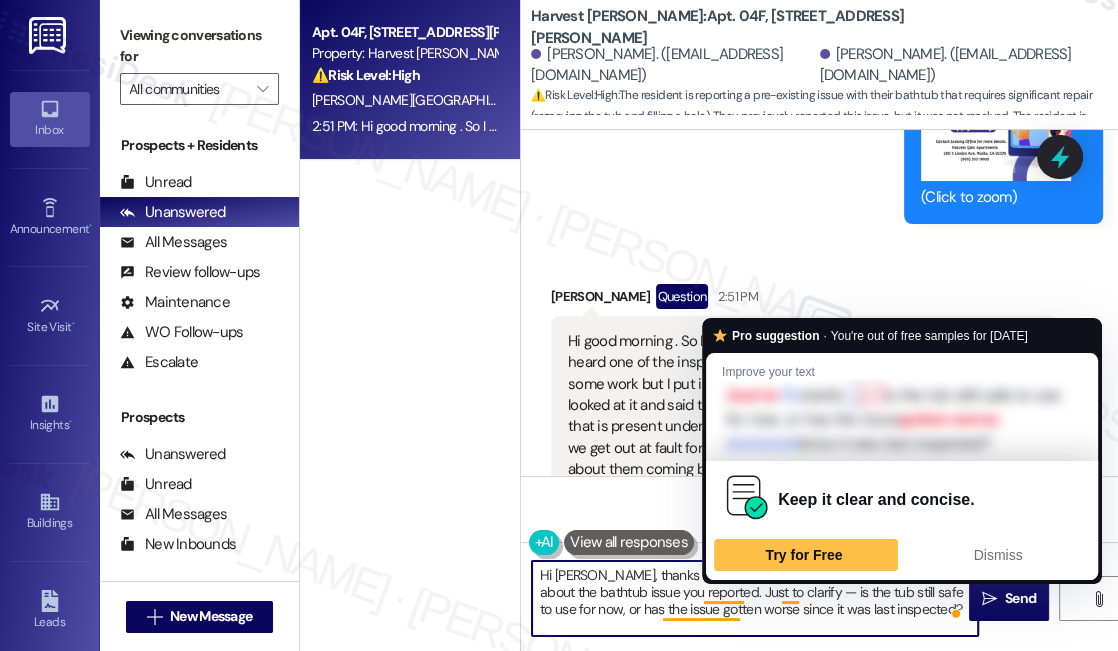 drag, startPoint x: 792, startPoint y: 595, endPoint x: 782, endPoint y: 590, distance: 11.18034 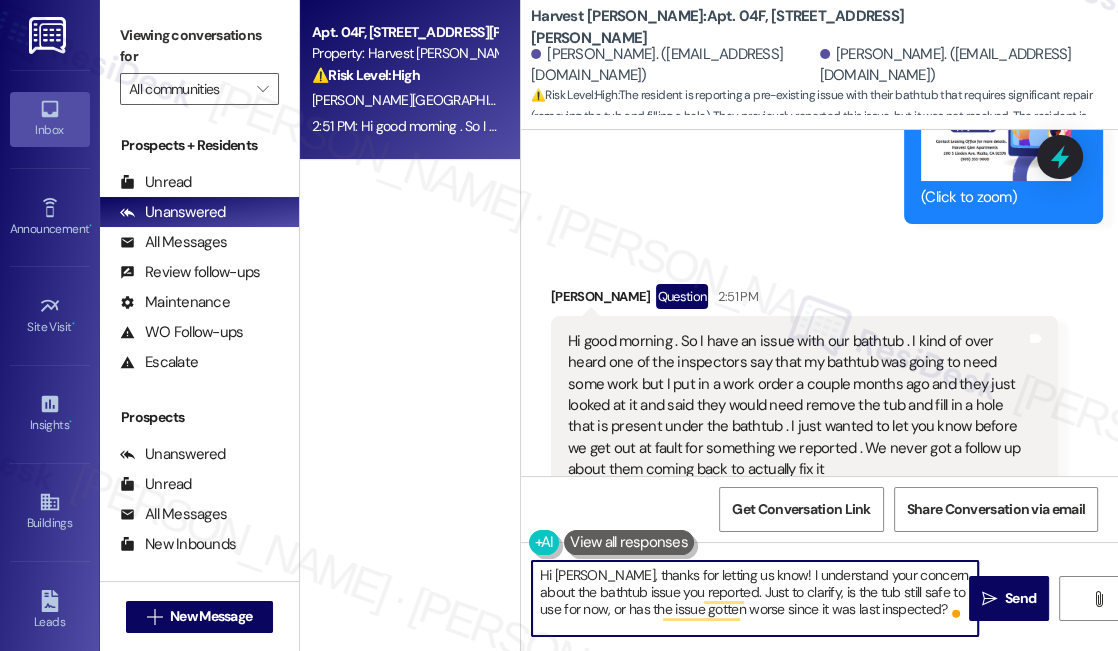 click on "Hi Jorge, thanks for letting us know! I understand your concern about the bathtub issue you reported. Just to clarify, is the tub still safe to use for now, or has the issue gotten worse since it was last inspected?" at bounding box center [755, 598] 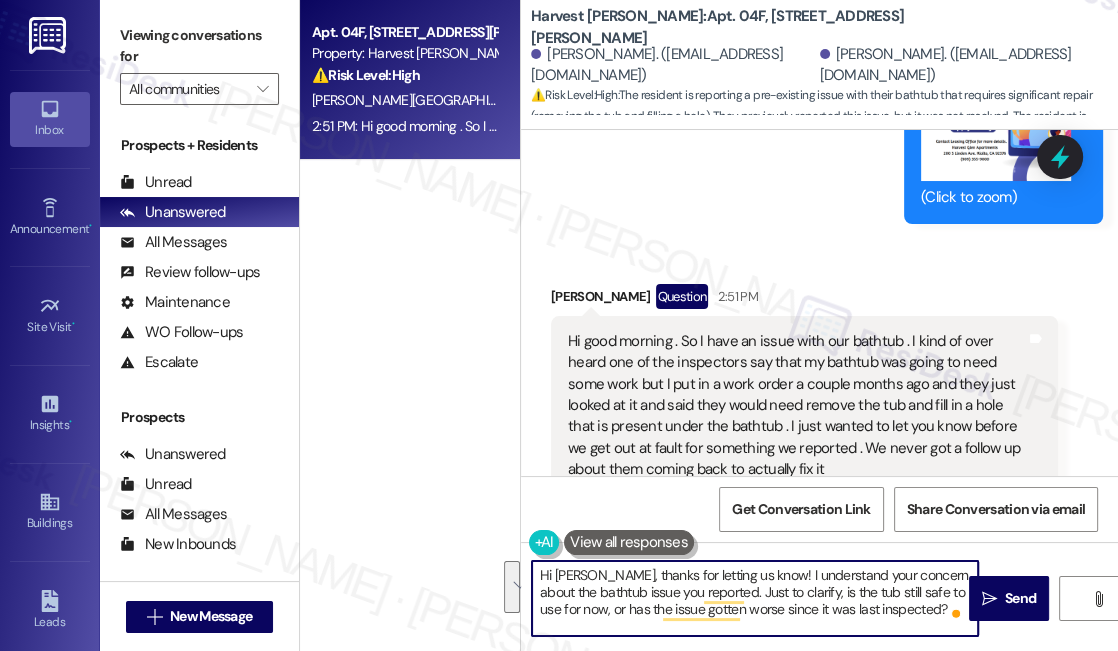 click on "Hi Jorge, thanks for letting us know! I understand your concern about the bathtub issue you reported. Just to clarify, is the tub still safe to use for now, or has the issue gotten worse since it was last inspected?" at bounding box center [755, 598] 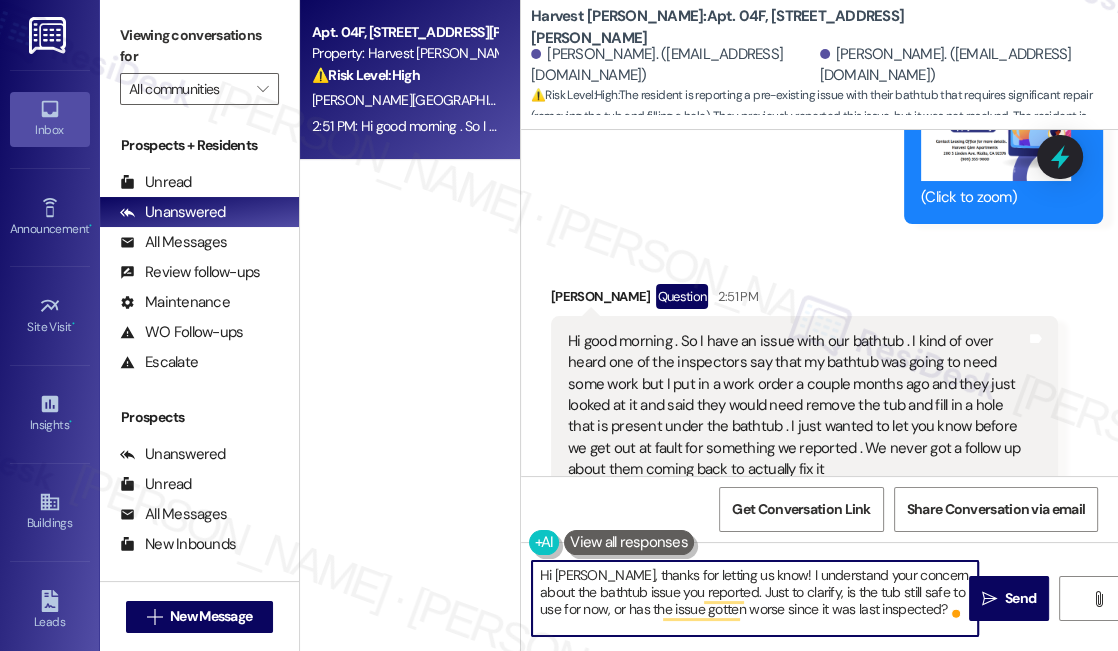 type on "Hi Jorge, thanks for letting us know! I understand your concern about the bathtub issue you reported. Just to clarify, is the tub still safe to use for now, or has the issue gotten worse since it was last inspected?" 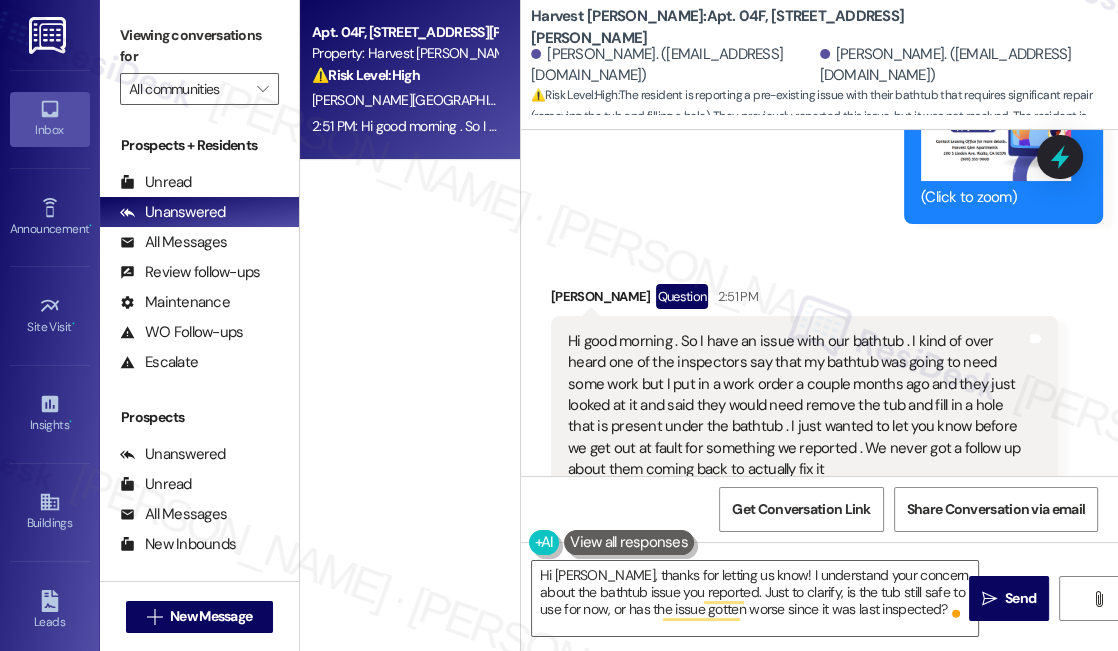 click on "Hi good morning . So I have an issue with our bathtub . I kind of over heard one of the inspectors say that my bathtub was going to need some work but I put in a work order a couple months ago and they just looked at it and said they would need remove the tub and fill in a hole that is present under the bathtub . I just wanted to let you know before we get out at fault for something we reported . We never got a follow up about them coming back to actually fix it" at bounding box center [797, 406] 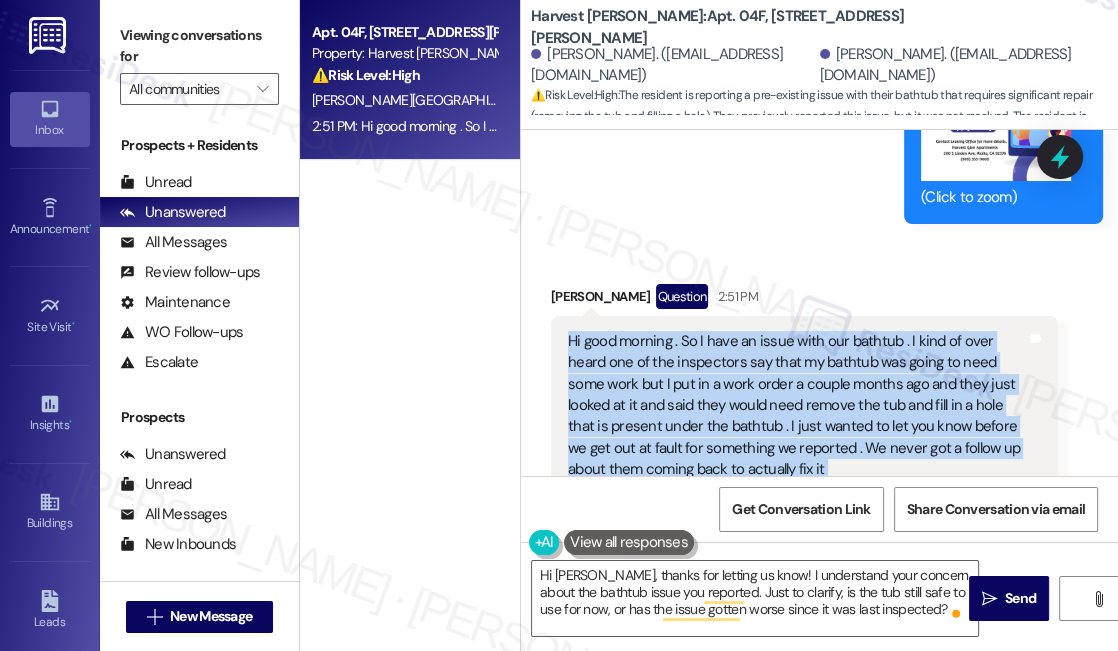 click on "Hi good morning . So I have an issue with our bathtub . I kind of over heard one of the inspectors say that my bathtub was going to need some work but I put in a work order a couple months ago and they just looked at it and said they would need remove the tub and fill in a hole that is present under the bathtub . I just wanted to let you know before we get out at fault for something we reported . We never got a follow up about them coming back to actually fix it" at bounding box center [797, 406] 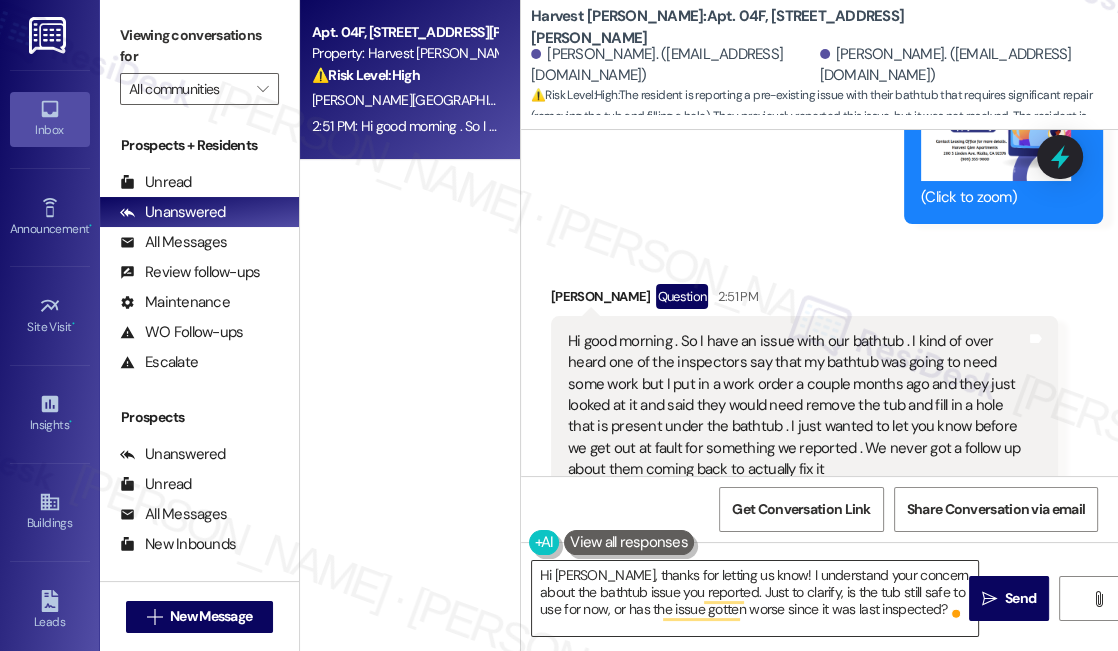 click on "Hi Jorge, thanks for letting us know! I understand your concern about the bathtub issue you reported. Just to clarify, is the tub still safe to use for now, or has the issue gotten worse since it was last inspected?" at bounding box center [755, 598] 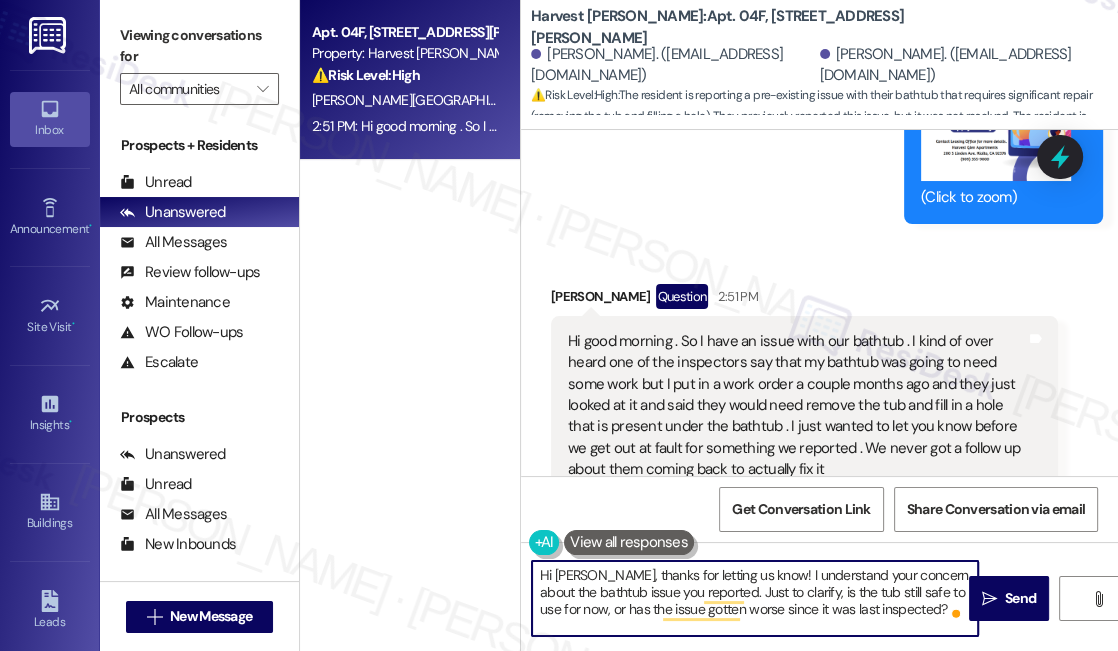 click on "Hi Jorge, thanks for letting us know! I understand your concern about the bathtub issue you reported. Just to clarify, is the tub still safe to use for now, or has the issue gotten worse since it was last inspected?" at bounding box center (755, 598) 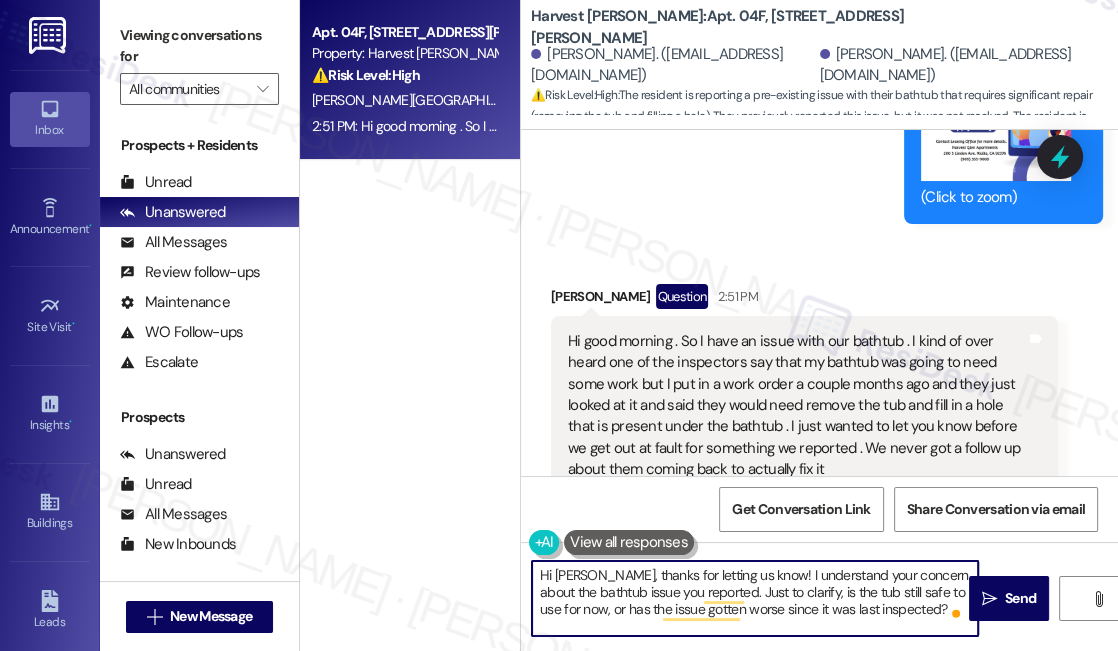 click on "Hi Jorge, thanks for letting us know! I understand your concern about the bathtub issue you reported. Just to clarify, is the tub still safe to use for now, or has the issue gotten worse since it was last inspected?" at bounding box center (755, 598) 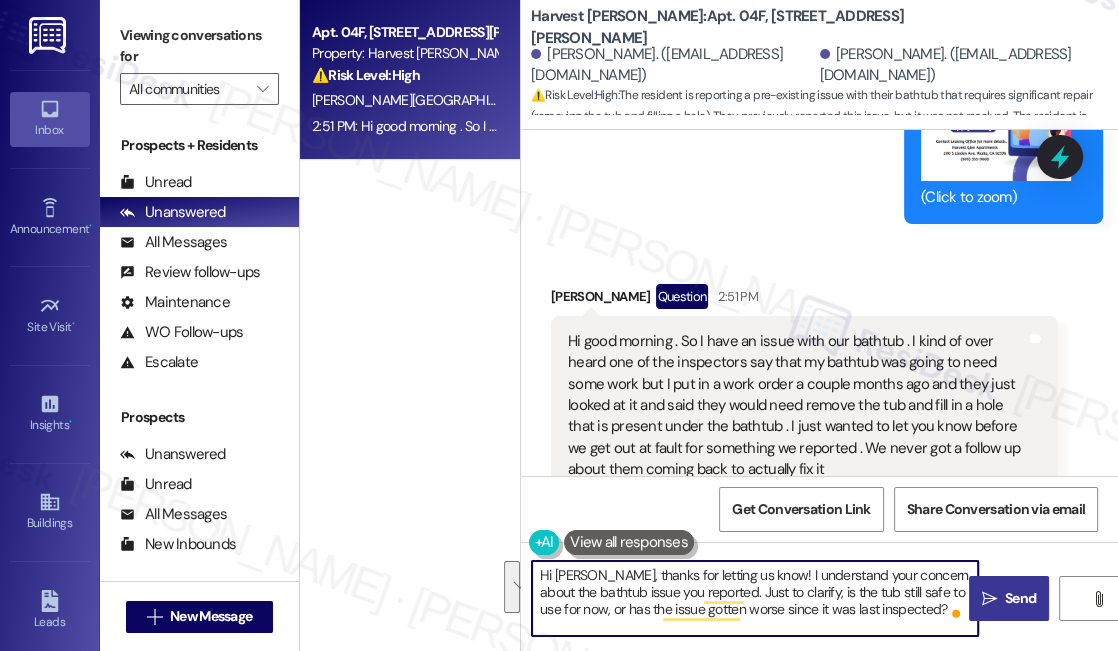 click on "Send" at bounding box center [1020, 598] 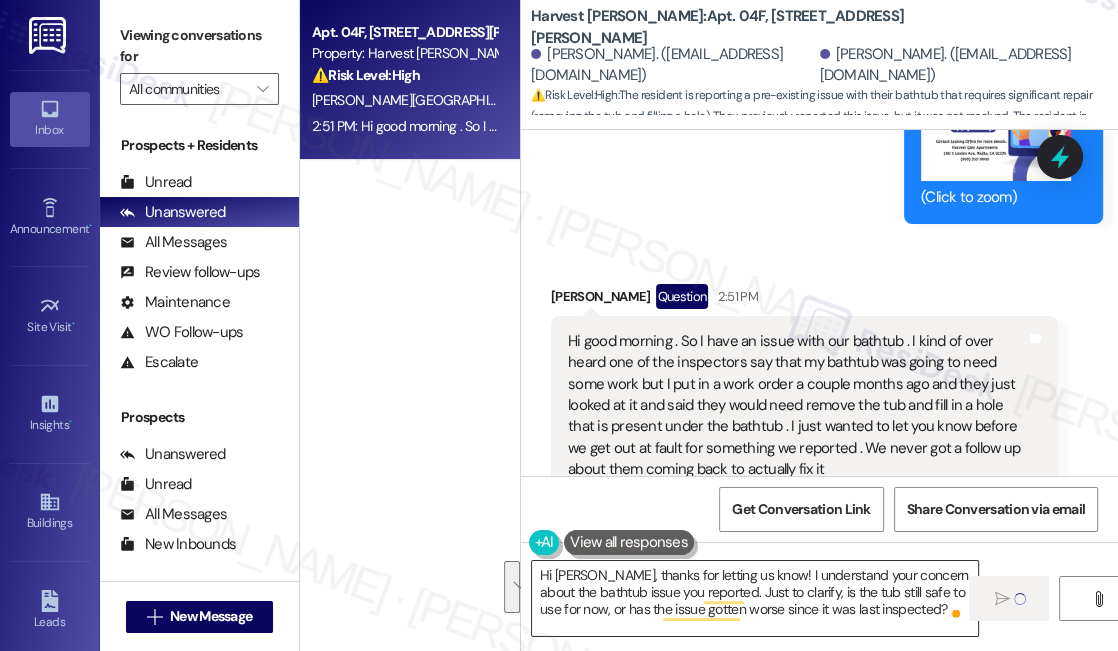 type 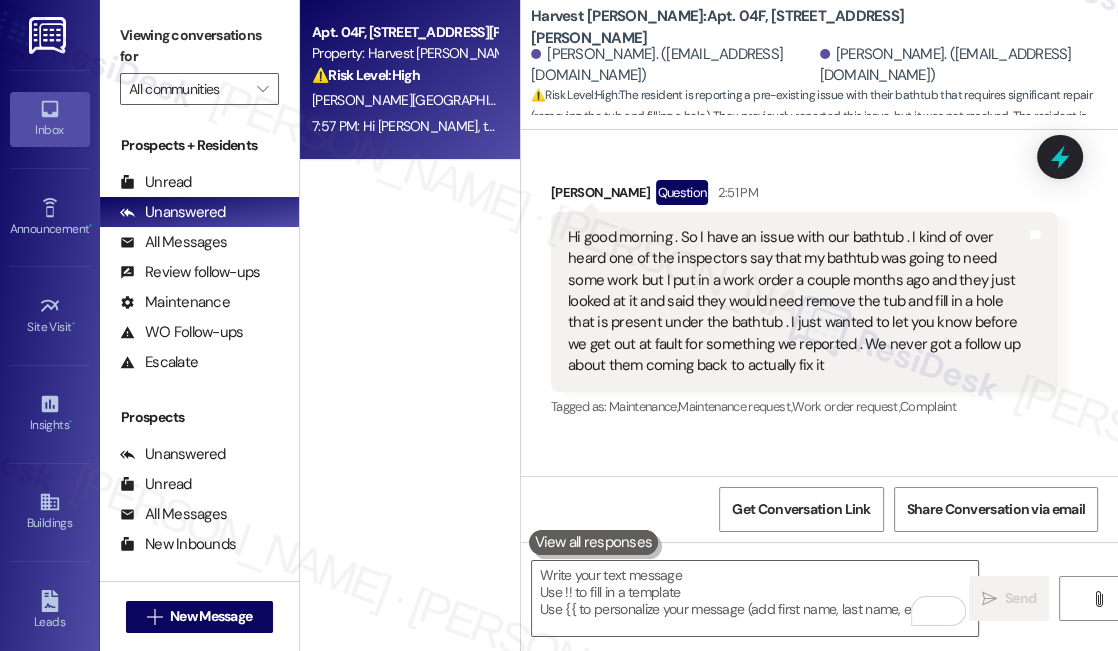 scroll, scrollTop: 4750, scrollLeft: 0, axis: vertical 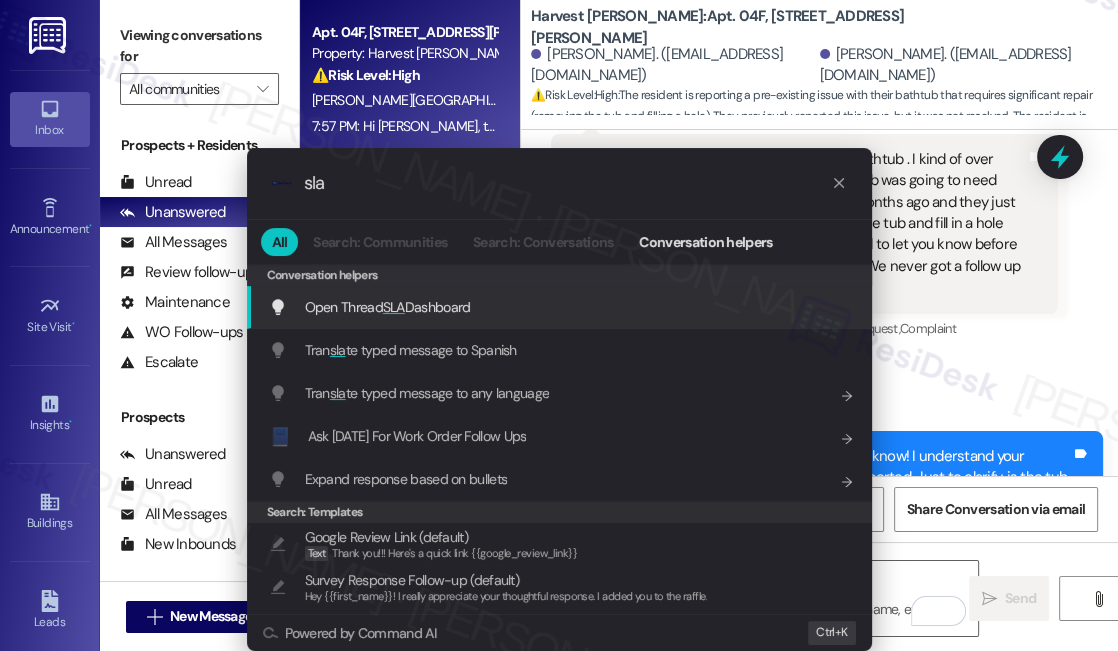 type on "sla" 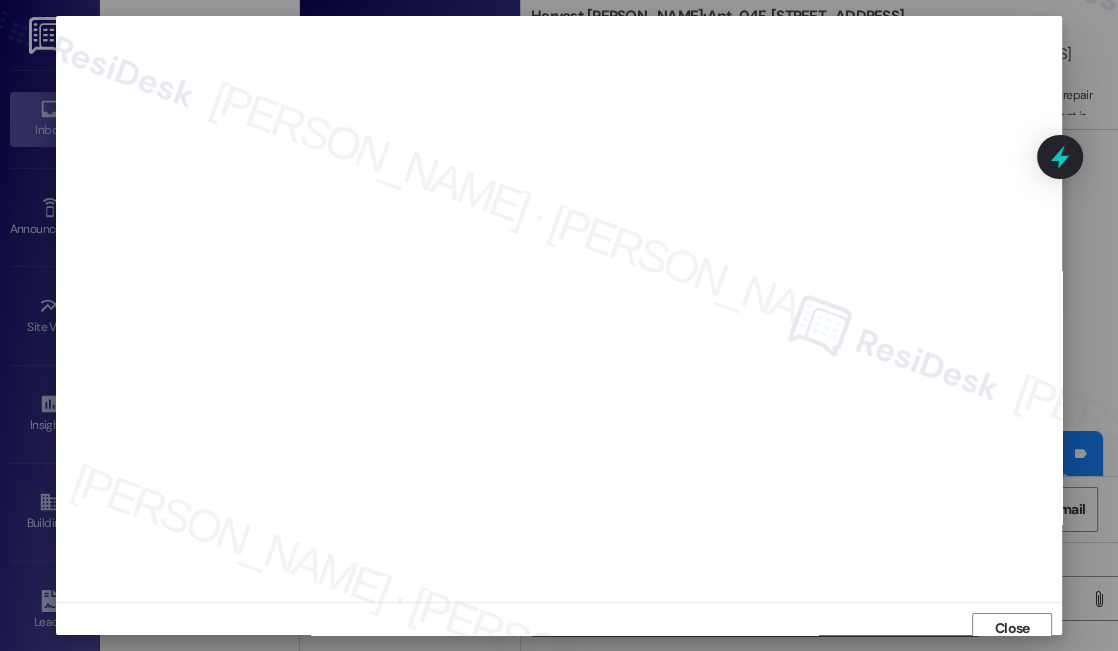 scroll, scrollTop: 9, scrollLeft: 0, axis: vertical 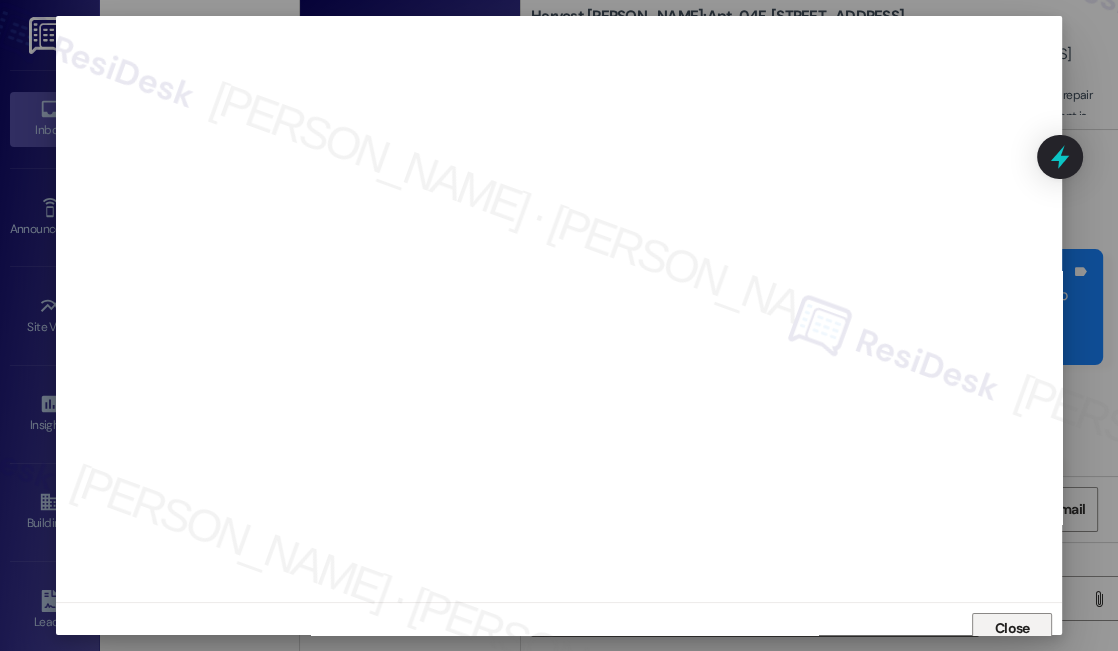 click on "Close" at bounding box center [1012, 628] 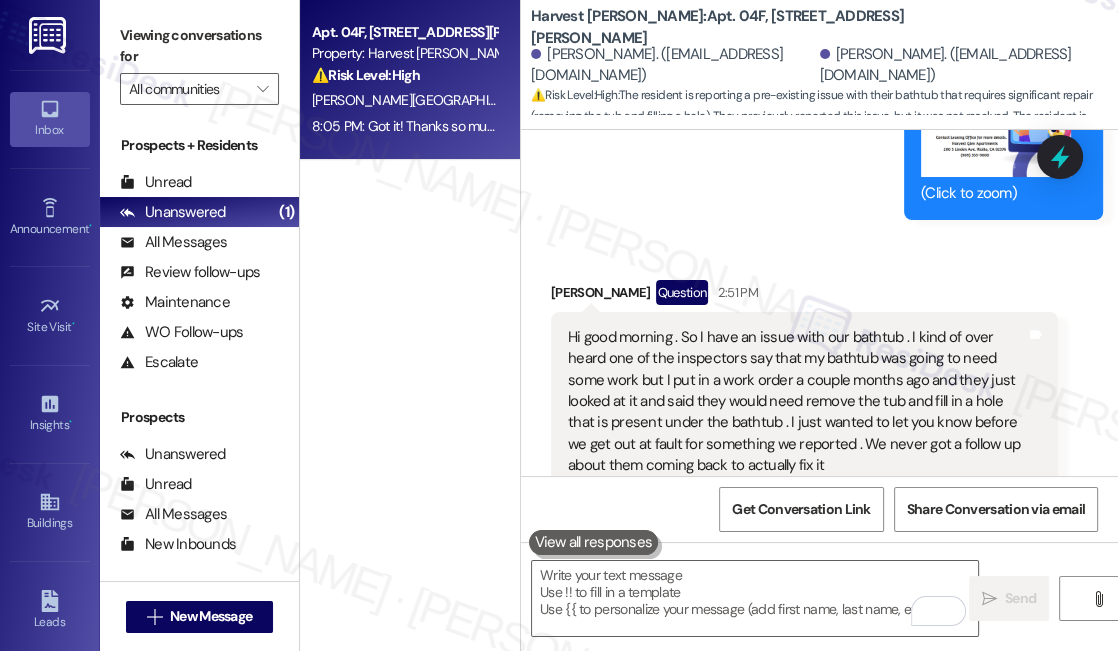 scroll, scrollTop: 4568, scrollLeft: 0, axis: vertical 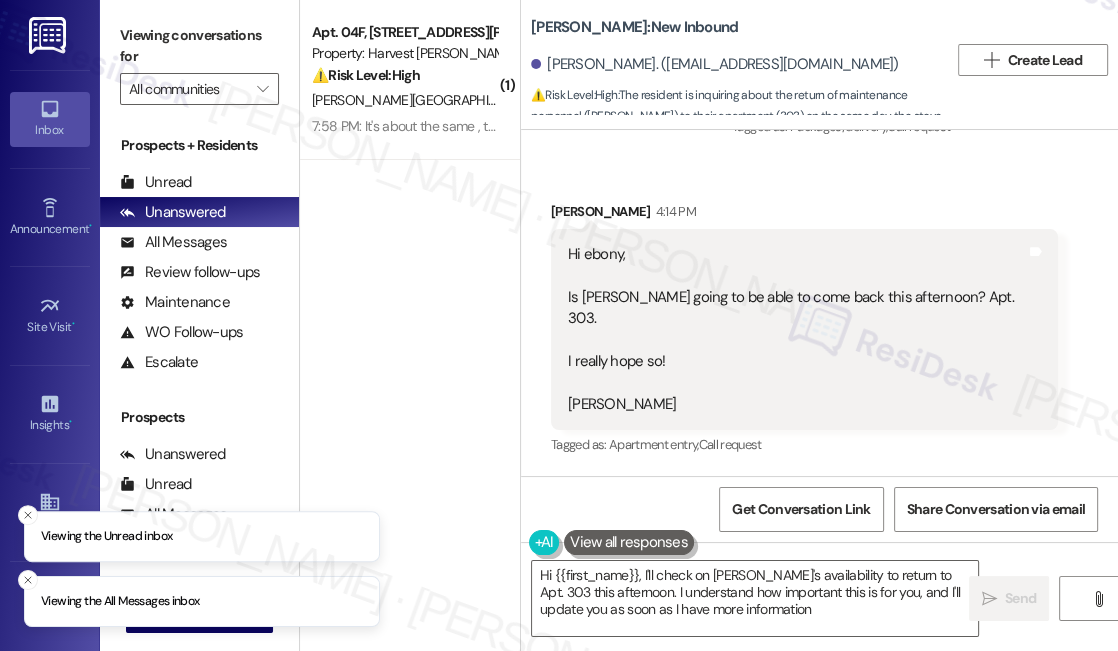 type on "Hi {{first_name}}, I'll check on Marco's availability to return to Apt. 303 this afternoon. I understand how important this is for you, and I'll update you as soon as I have more information." 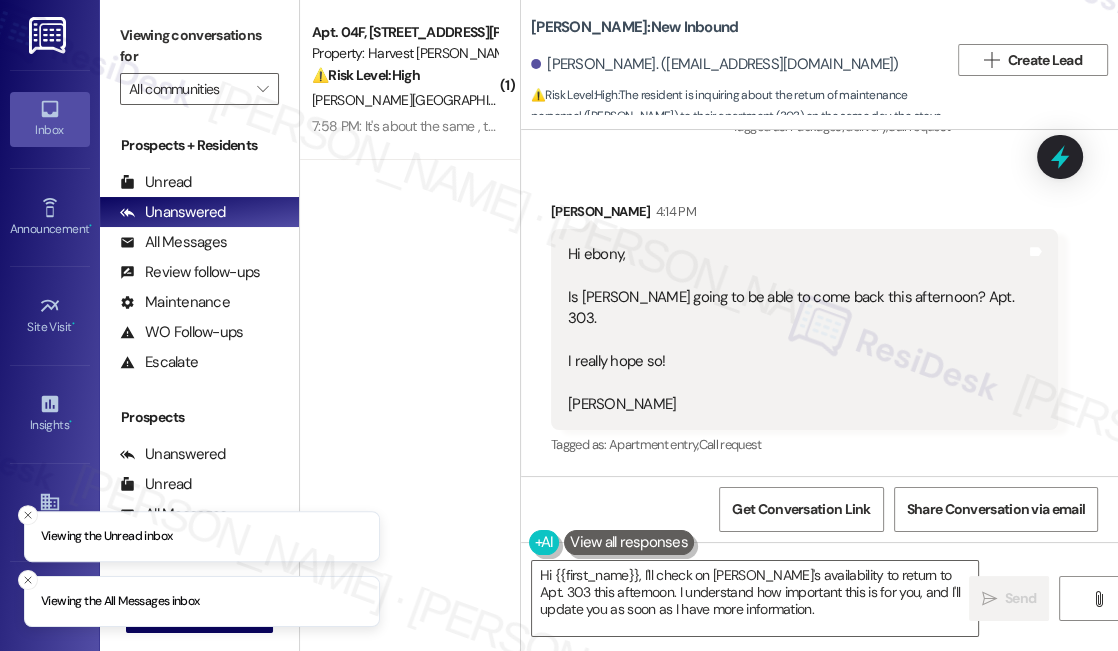click on "Hi ebony,
Is Marco going to be able to come back this afternoon? Apt. 303.
I really hope so!
Kevin" at bounding box center [797, 329] 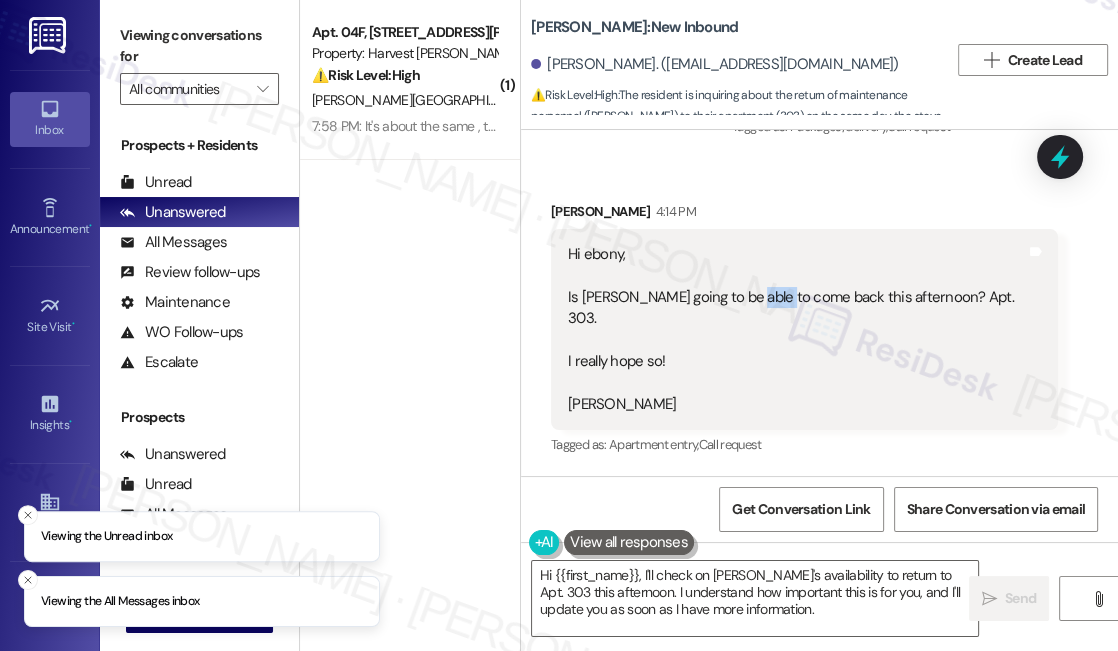 click on "Hi ebony,
Is Marco going to be able to come back this afternoon? Apt. 303.
I really hope so!
Kevin" at bounding box center (797, 329) 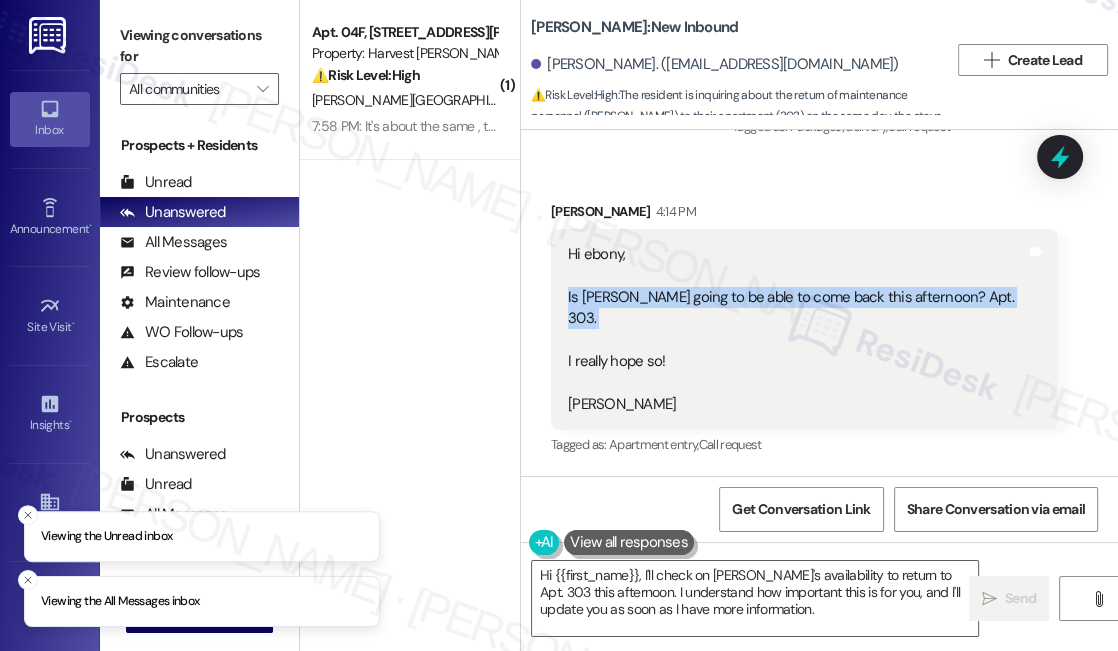 click on "Hi ebony,
Is Marco going to be able to come back this afternoon? Apt. 303.
I really hope so!
Kevin" at bounding box center [797, 329] 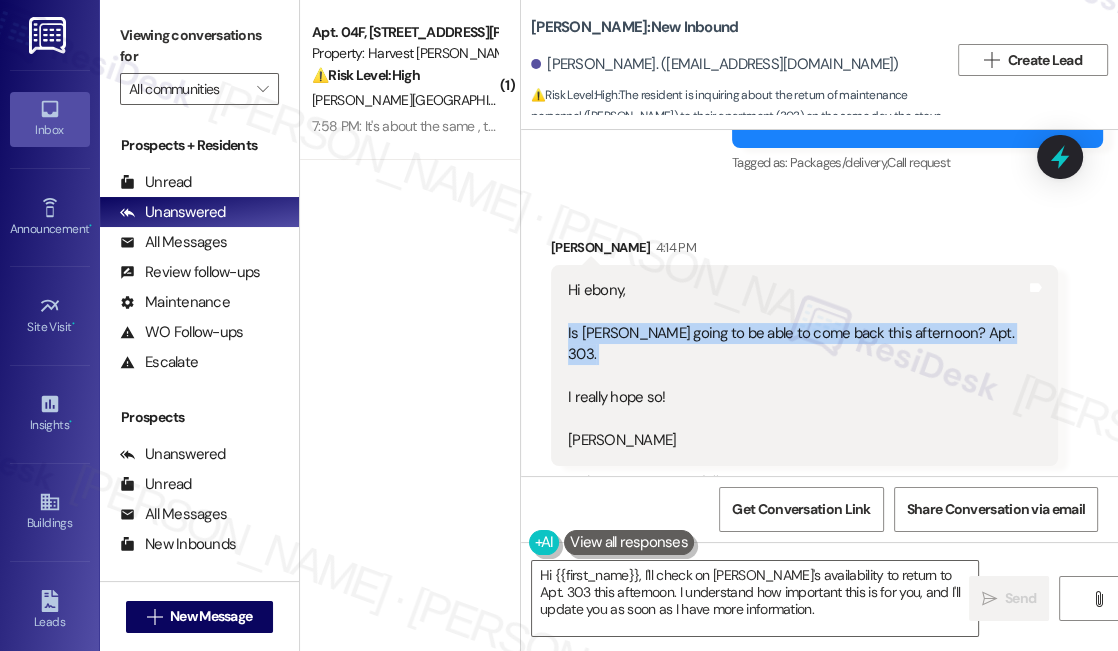 scroll, scrollTop: 55934, scrollLeft: 0, axis: vertical 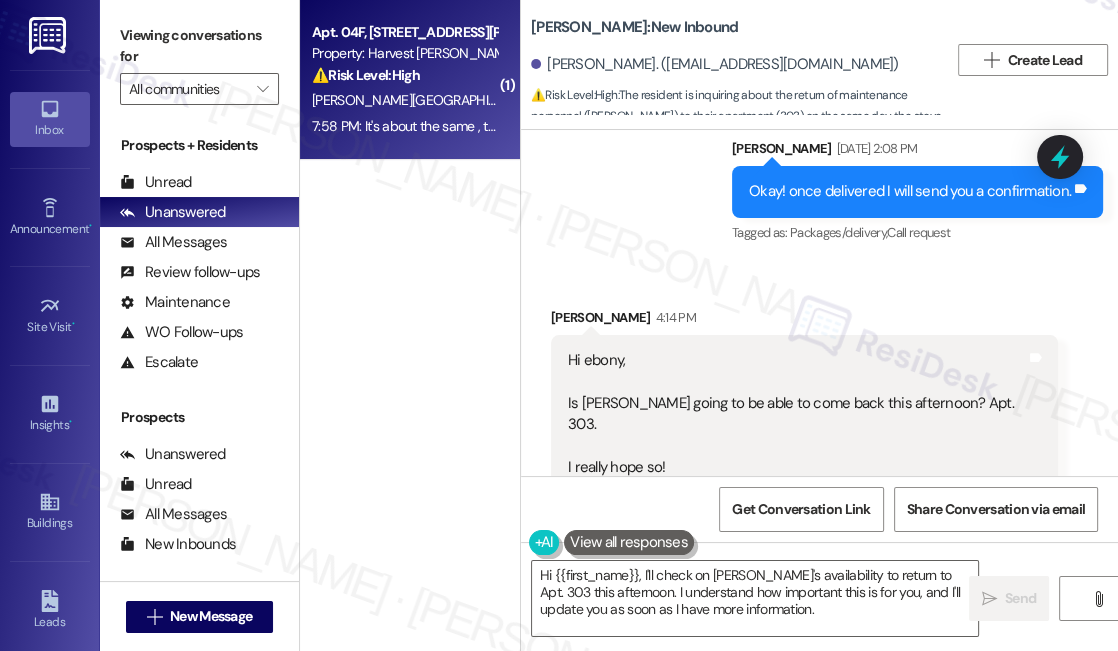 click on "Apt. 04F, 200 S. Linden Ave Property: Harvest Glen ⚠️  Risk Level:  High The resident is reporting a pre-existing issue with their bathtub that was previously inspected but not fully resolved. The bathtub has a hole underneath it, and while the condition is currently stable ('about the same'), the paint is chipping away. This presents a potential risk of further damage or injury if left unaddressed, and the resident is proactively reporting it to avoid being held liable. This warrants a Tier 2 classification due to the potential for escalating damage and liability concerns. Y. Garduno J. Camacho 7:58 PM: It's about the same , they came to
Just paint it but they never did because they felt a hole under the tub . Just the paint chips away little by little .  7:58 PM: It's about the same , they came to
Just paint it but they never did because they felt a hole under the tub . Just the paint chips away little by little ." at bounding box center (410, 80) 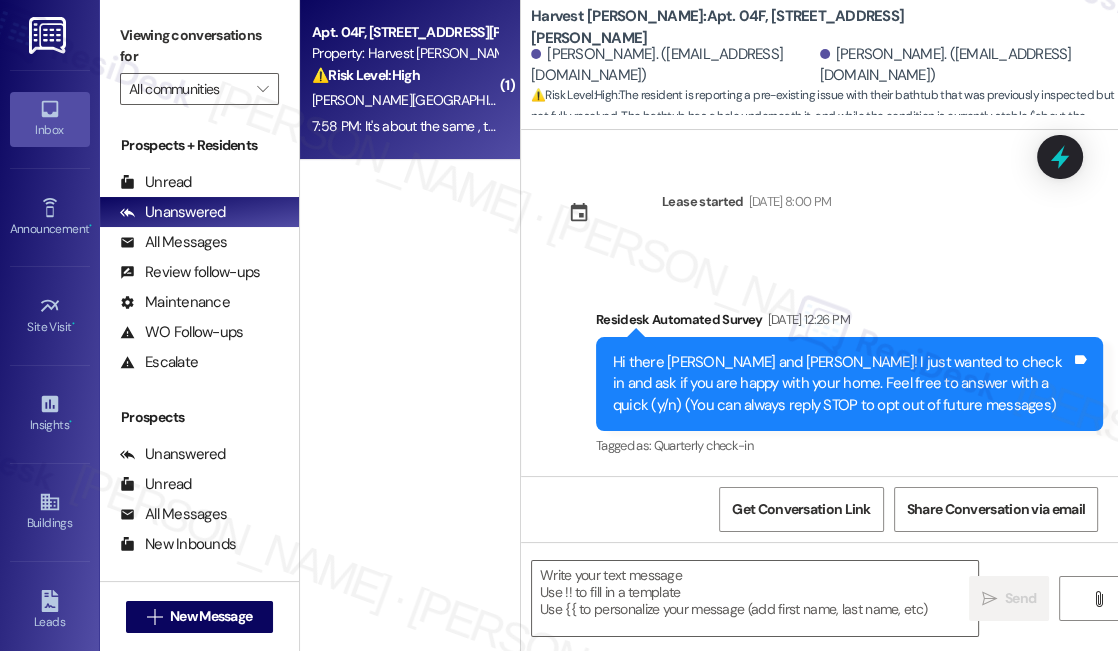 scroll, scrollTop: 4992, scrollLeft: 0, axis: vertical 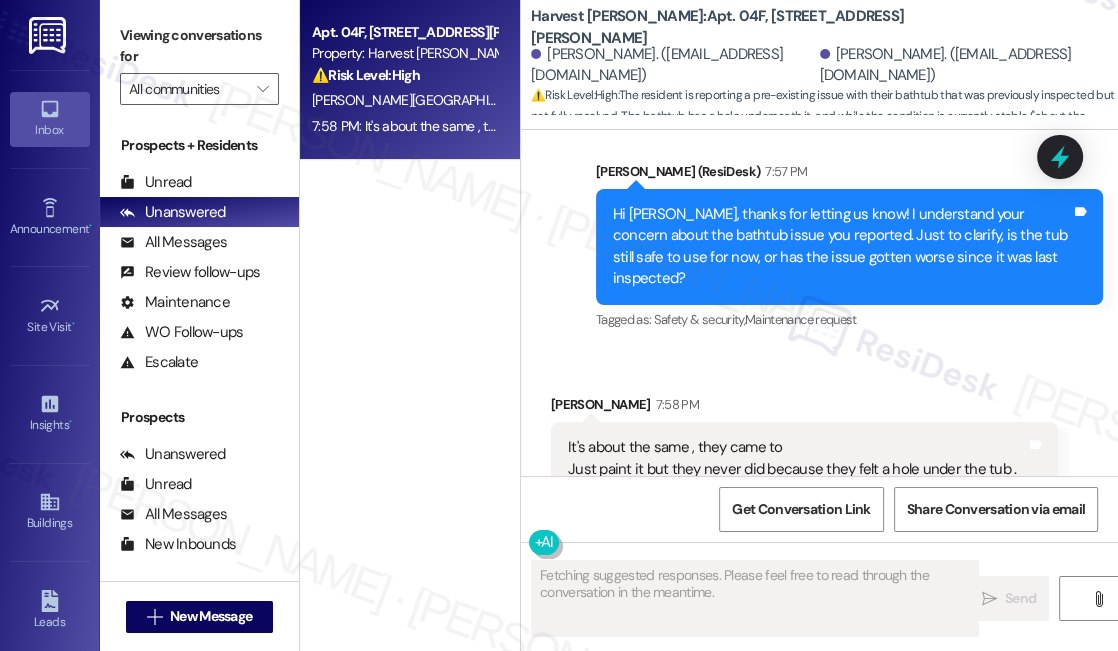click on "It's about the same , they came to
Just paint it but they never did because they felt a hole under the tub . Just the paint chips away little by little ." at bounding box center [797, 469] 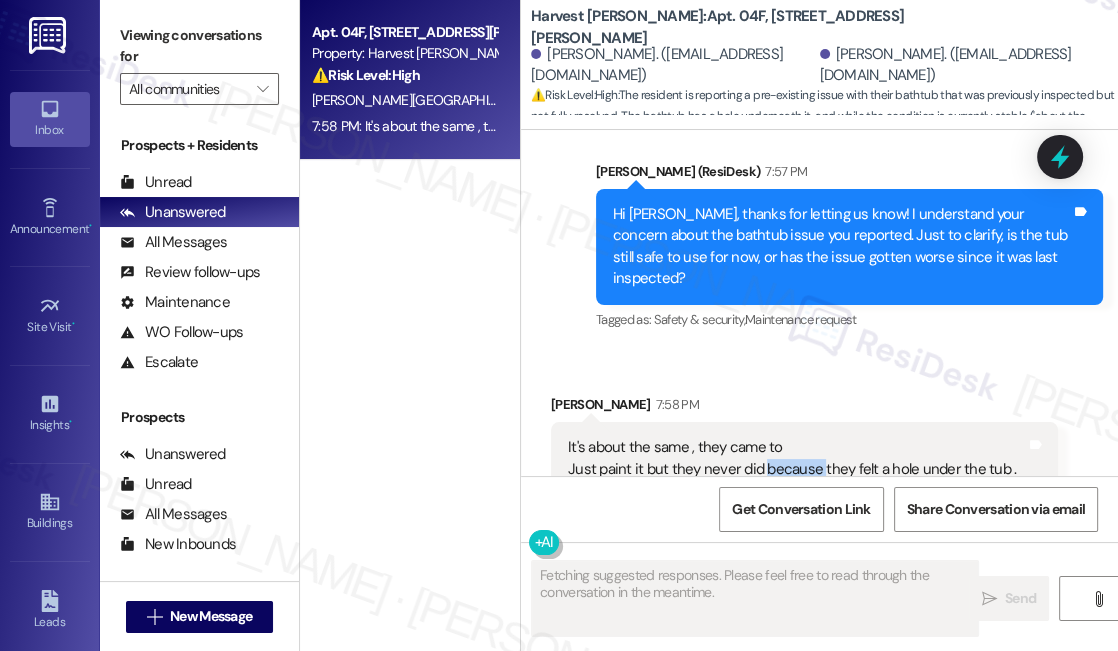click on "It's about the same , they came to
Just paint it but they never did because they felt a hole under the tub . Just the paint chips away little by little ." at bounding box center (797, 469) 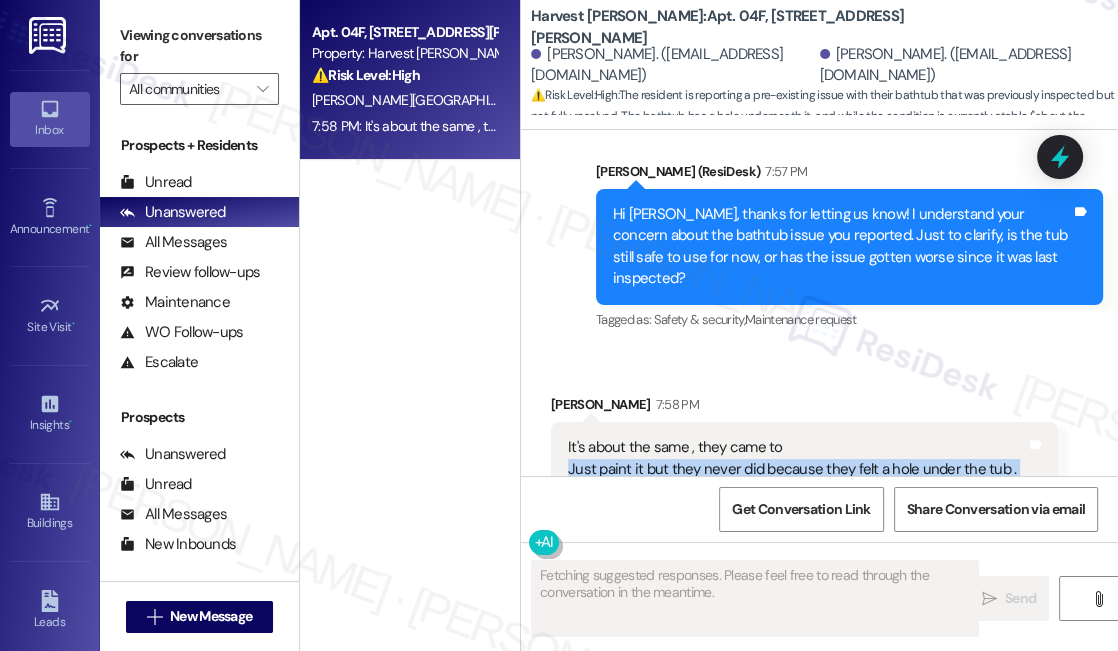 click on "It's about the same , they came to
Just paint it but they never did because they felt a hole under the tub . Just the paint chips away little by little ." at bounding box center [797, 469] 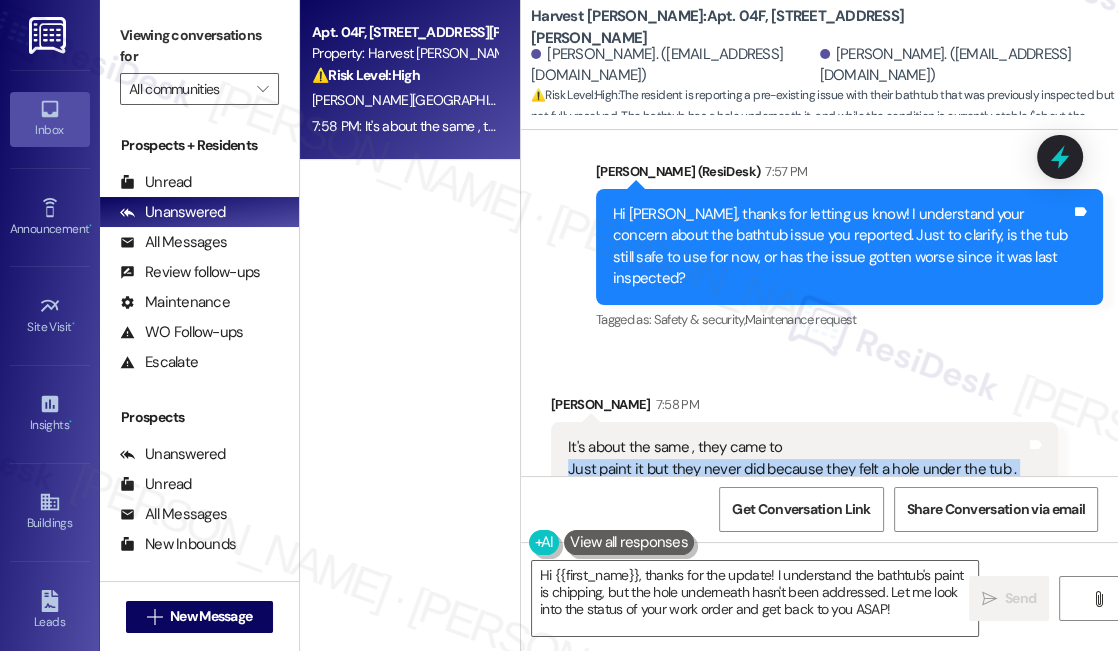 scroll, scrollTop: 4901, scrollLeft: 0, axis: vertical 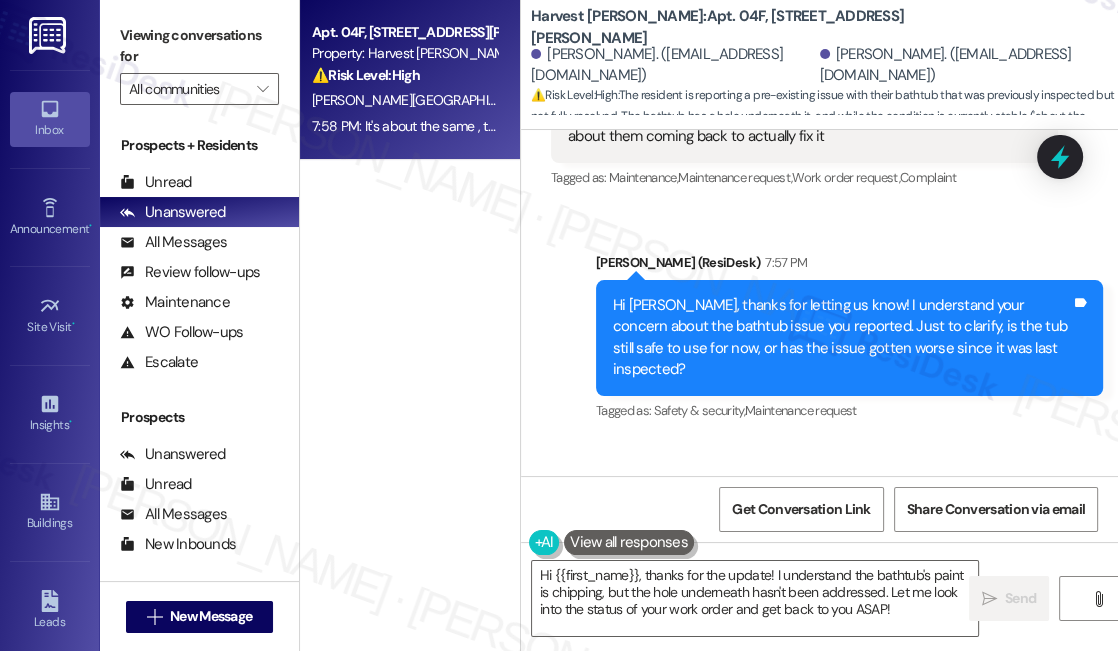 click on "Hi Jorge, thanks for letting us know! I understand your concern about the bathtub issue you reported. Just to clarify, is the tub still safe to use for now, or has the issue gotten worse since it was last inspected?" at bounding box center (842, 338) 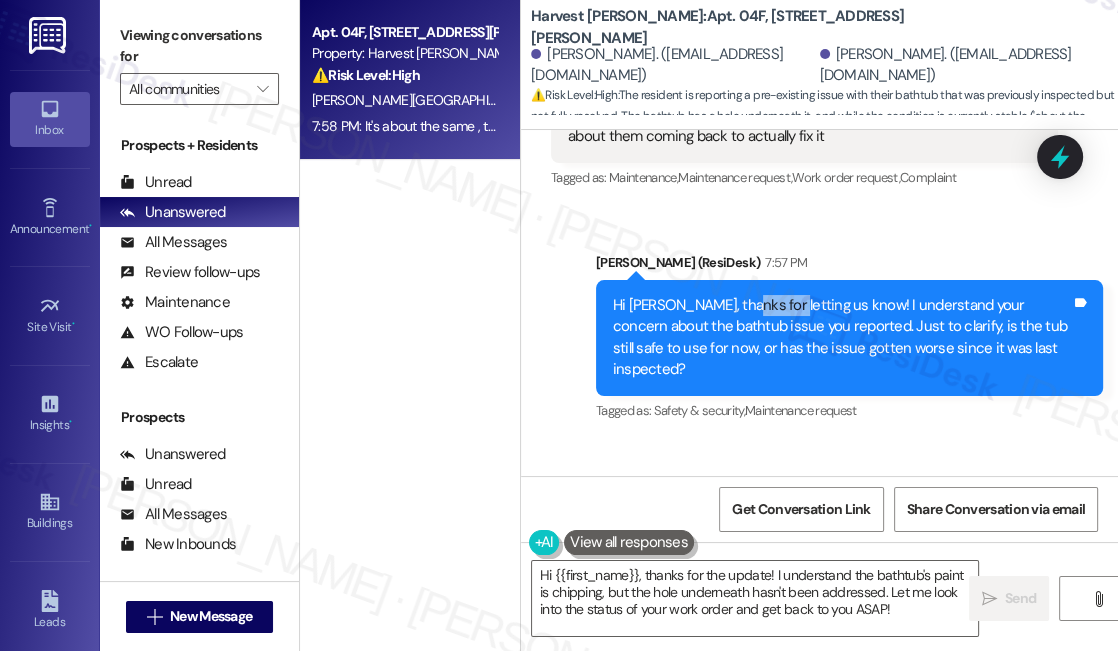 click on "Hi Jorge, thanks for letting us know! I understand your concern about the bathtub issue you reported. Just to clarify, is the tub still safe to use for now, or has the issue gotten worse since it was last inspected?" at bounding box center (842, 338) 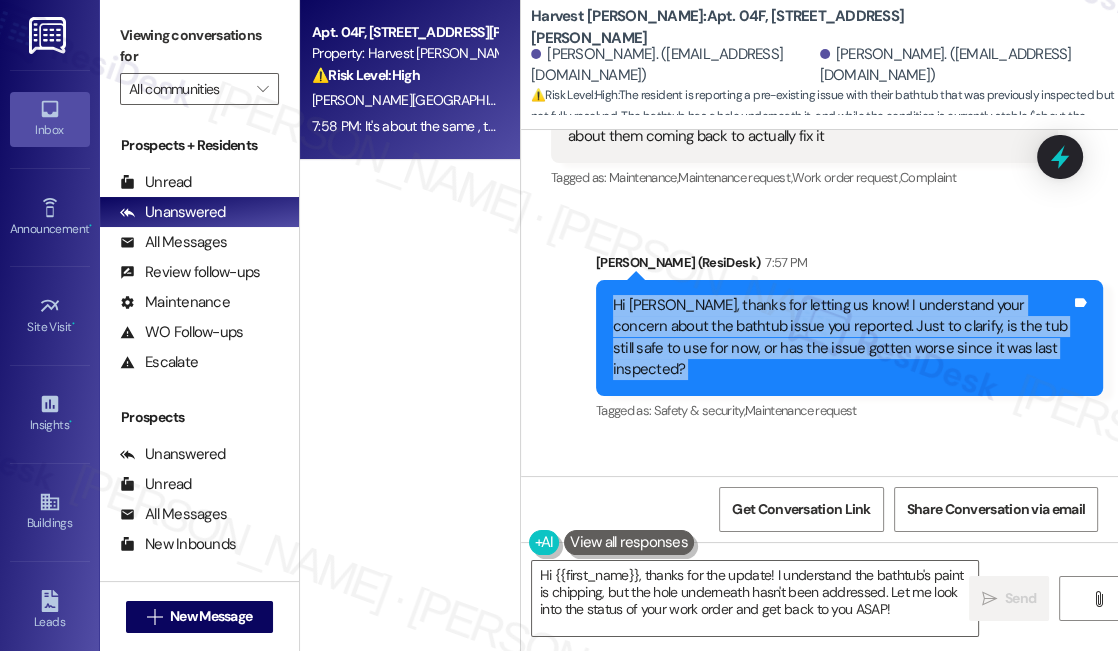 click on "Hi Jorge, thanks for letting us know! I understand your concern about the bathtub issue you reported. Just to clarify, is the tub still safe to use for now, or has the issue gotten worse since it was last inspected?" at bounding box center [842, 338] 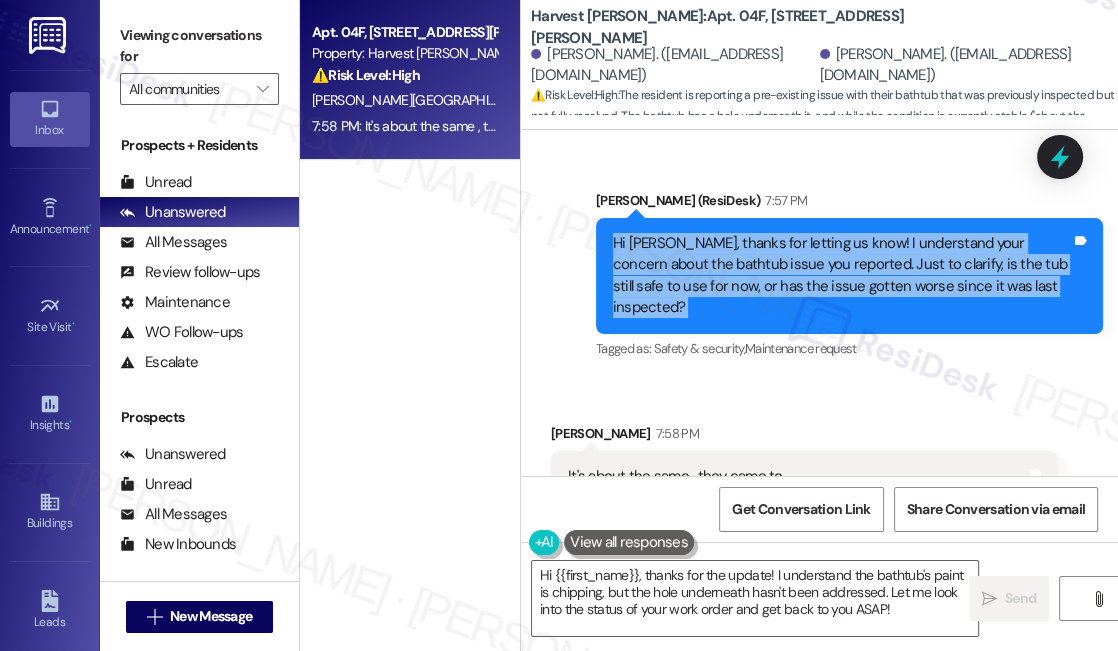 scroll, scrollTop: 4992, scrollLeft: 0, axis: vertical 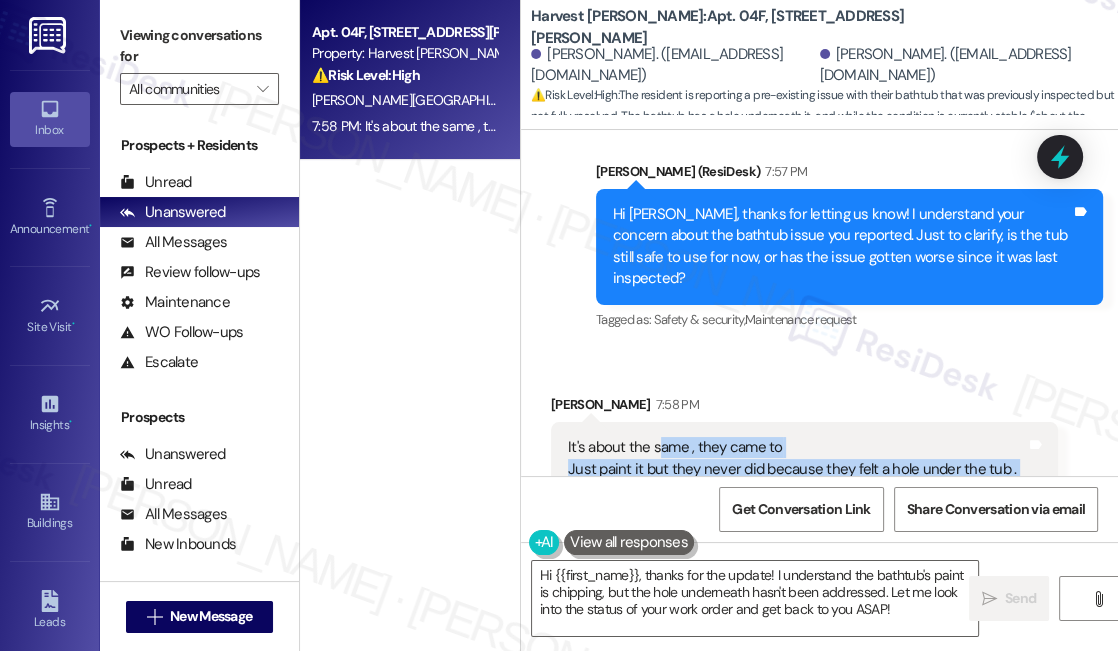 drag, startPoint x: 656, startPoint y: 360, endPoint x: 848, endPoint y: 401, distance: 196.32881 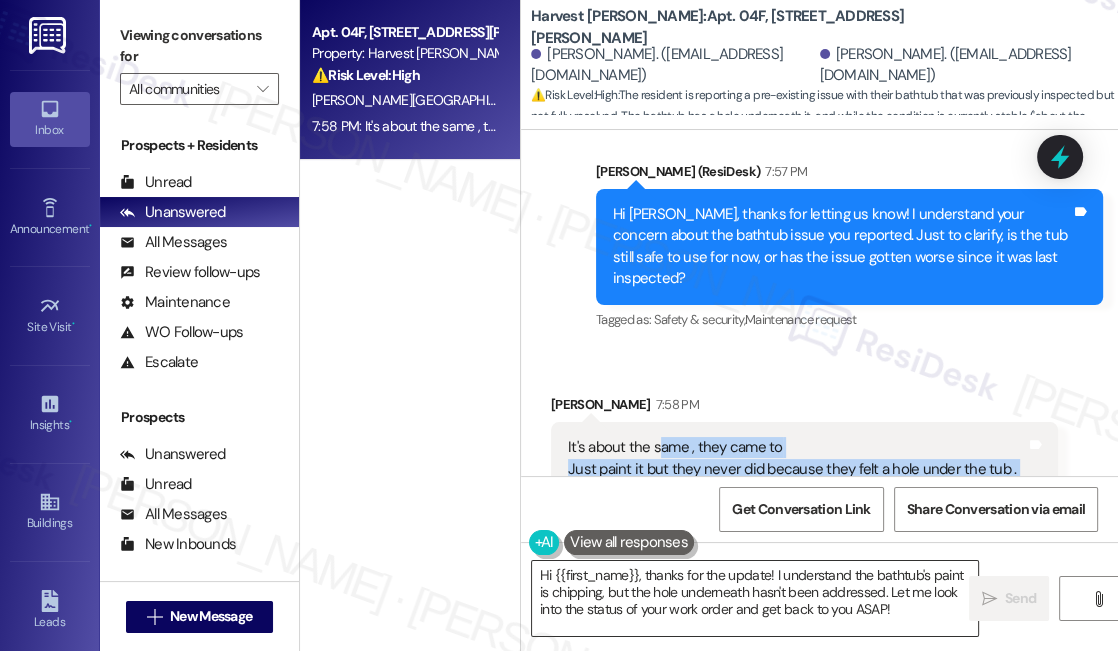 click on "Hi {{first_name}}, thanks for the update! I understand the bathtub's paint is chipping, but the hole underneath hasn't been addressed. Let me look into the status of your work order and get back to you ASAP!" at bounding box center (755, 598) 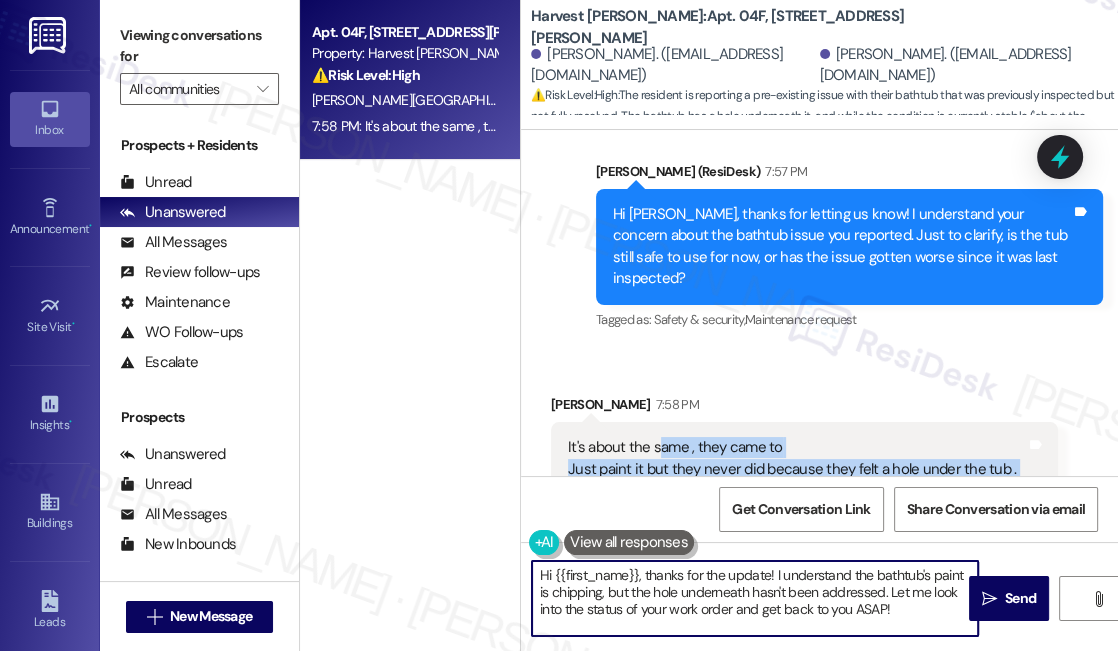 click on "Hi {{first_name}}, thanks for the update! I understand the bathtub's paint is chipping, but the hole underneath hasn't been addressed. Let me look into the status of your work order and get back to you ASAP!" at bounding box center [755, 598] 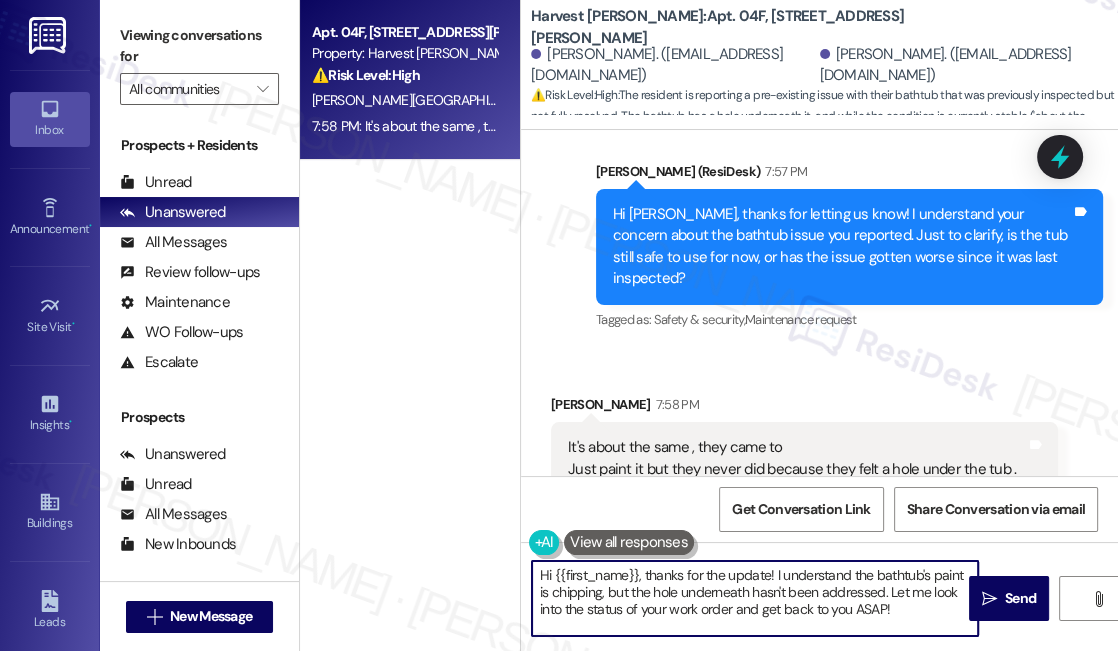 click on "Hi {{first_name}}, thanks for the update! I understand the bathtub's paint is chipping, but the hole underneath hasn't been addressed. Let me look into the status of your work order and get back to you ASAP!" at bounding box center (755, 598) 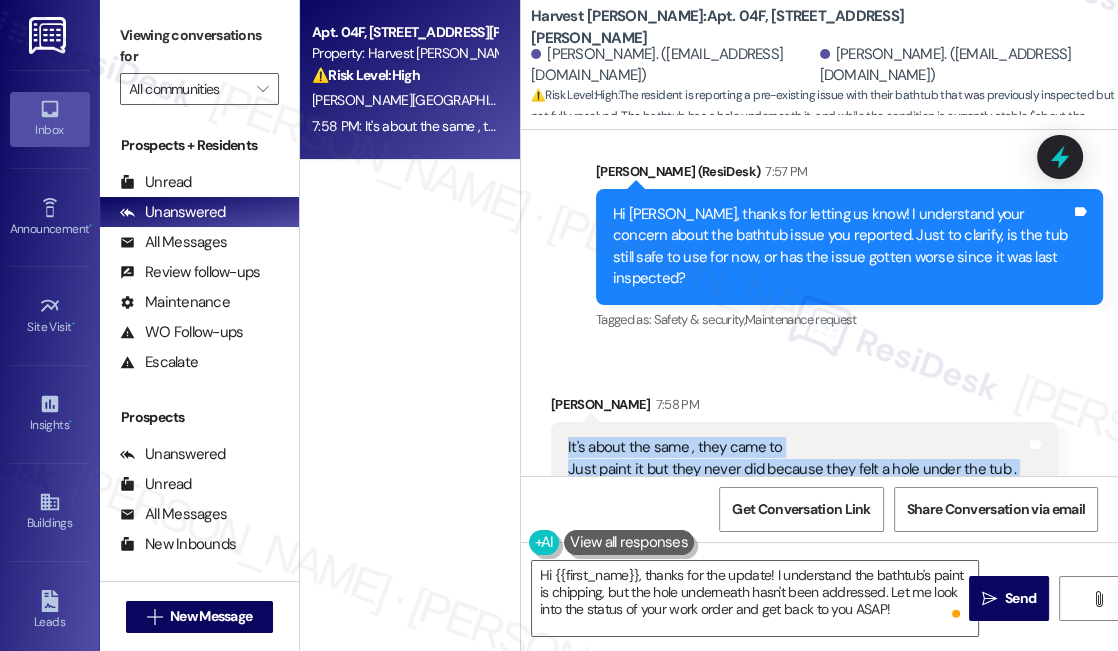 drag, startPoint x: 584, startPoint y: 360, endPoint x: 837, endPoint y: 407, distance: 257.32858 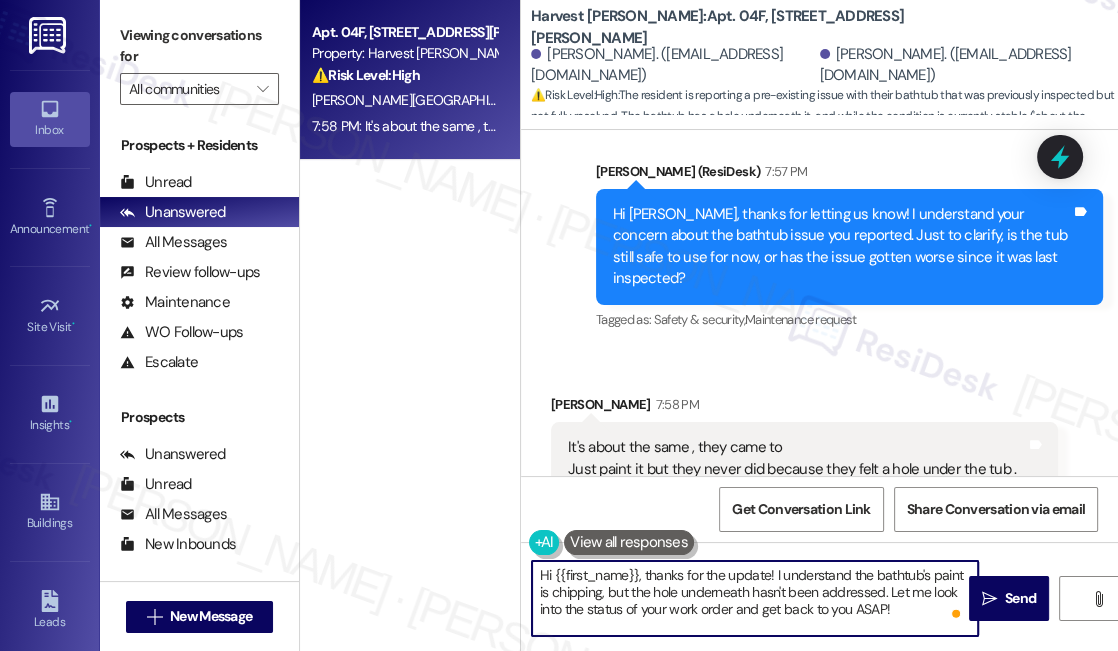 click on "Hi {{first_name}}, thanks for the update! I understand the bathtub's paint is chipping, but the hole underneath hasn't been addressed. Let me look into the status of your work order and get back to you ASAP!" at bounding box center (755, 598) 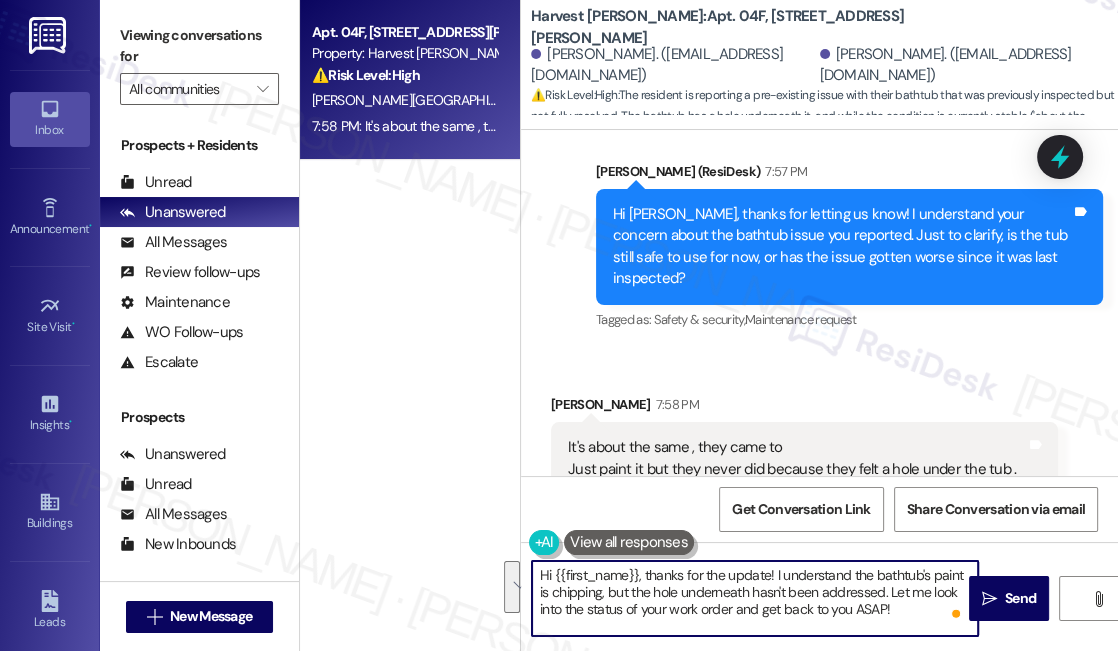 click on "Hi {{first_name}}, thanks for the update! I understand the bathtub's paint is chipping, but the hole underneath hasn't been addressed. Let me look into the status of your work order and get back to you ASAP!" at bounding box center (755, 598) 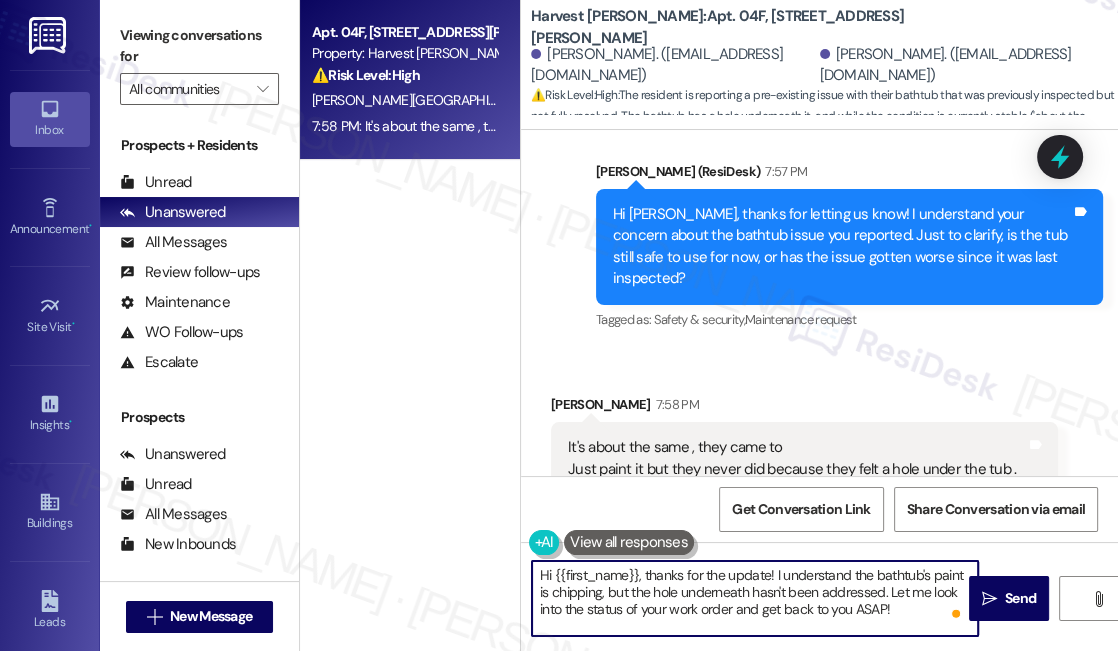 drag, startPoint x: 648, startPoint y: 574, endPoint x: 453, endPoint y: 557, distance: 195.73962 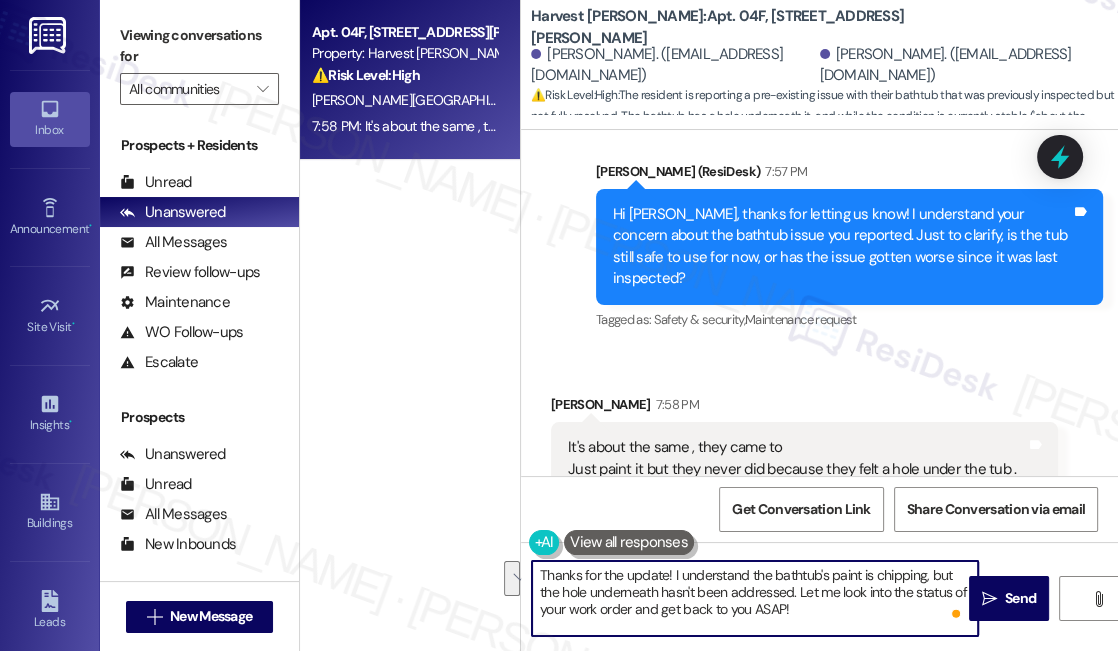 drag, startPoint x: 807, startPoint y: 618, endPoint x: 799, endPoint y: 587, distance: 32.01562 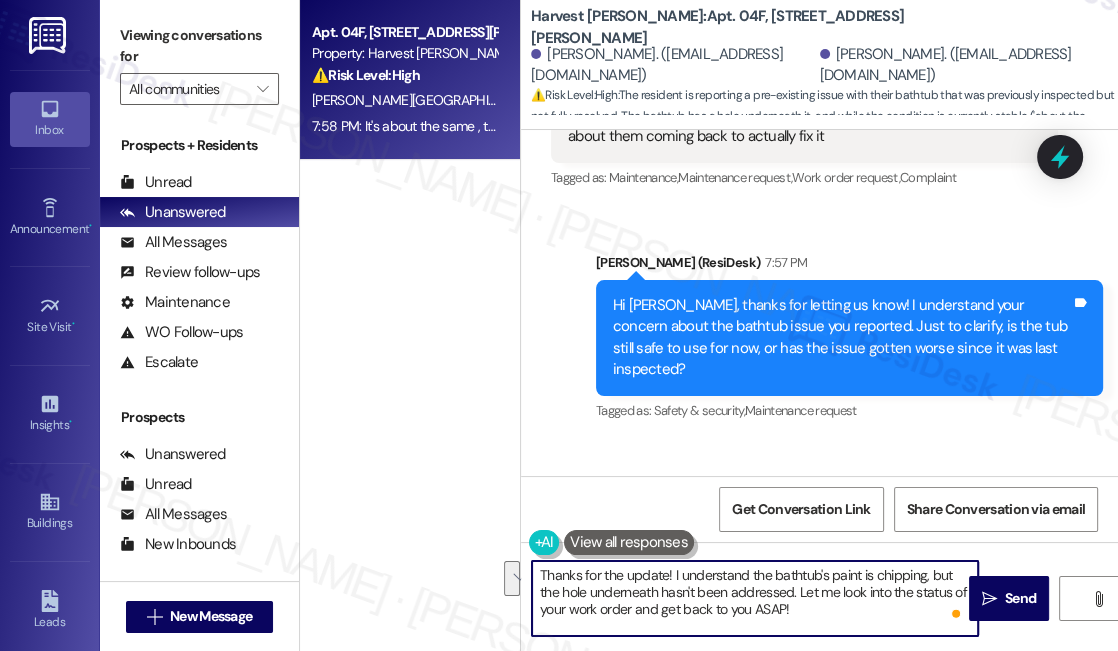 scroll, scrollTop: 4992, scrollLeft: 0, axis: vertical 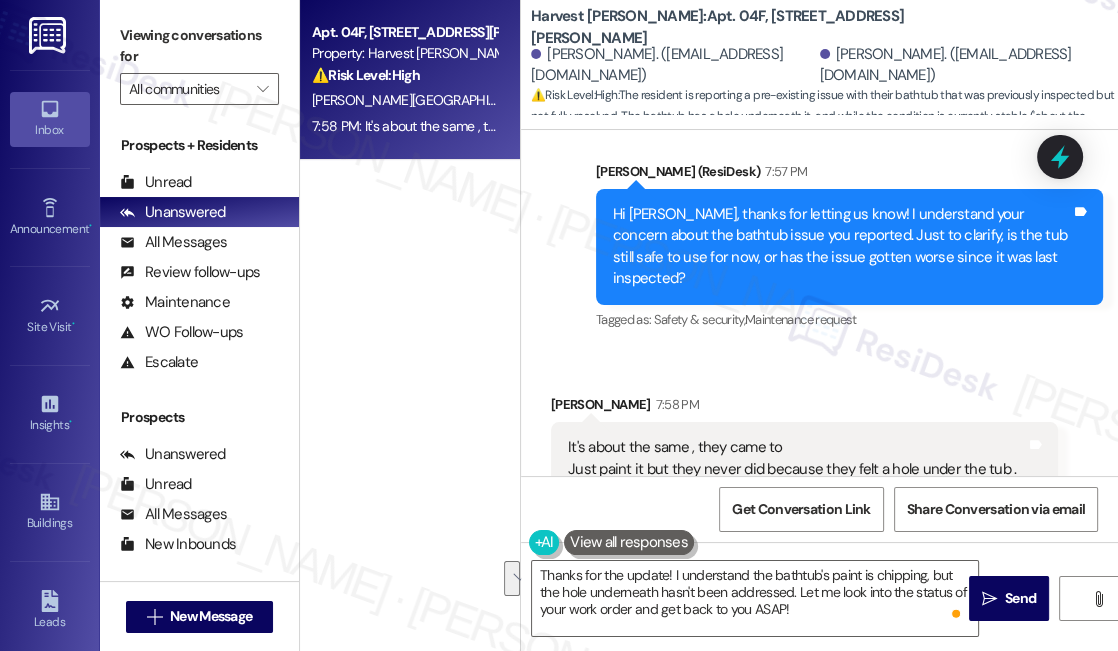 click on "It's about the same , they came to
Just paint it but they never did because they felt a hole under the tub . Just the paint chips away little by little ." at bounding box center [797, 469] 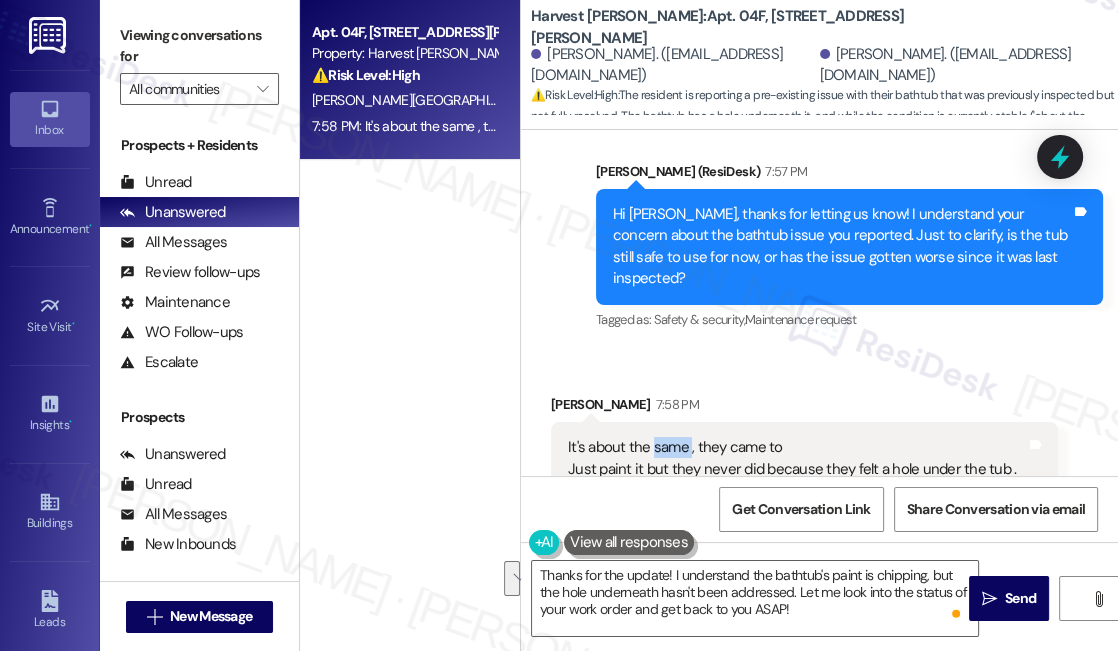 click on "It's about the same , they came to
Just paint it but they never did because they felt a hole under the tub . Just the paint chips away little by little ." at bounding box center (797, 469) 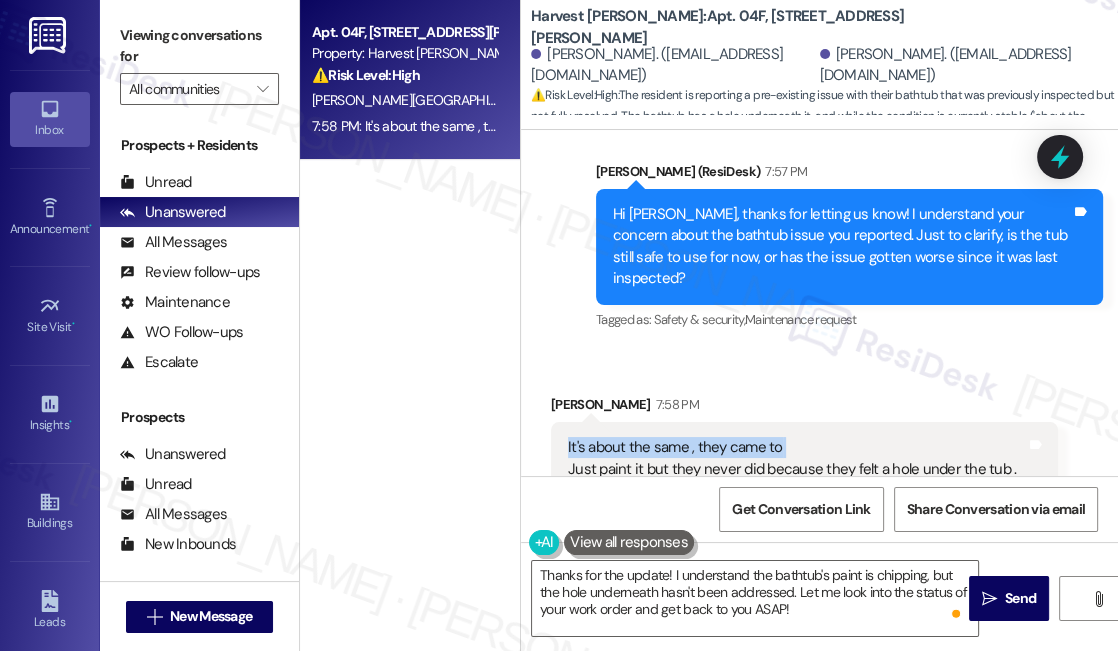 click on "It's about the same , they came to
Just paint it but they never did because they felt a hole under the tub . Just the paint chips away little by little ." at bounding box center [797, 469] 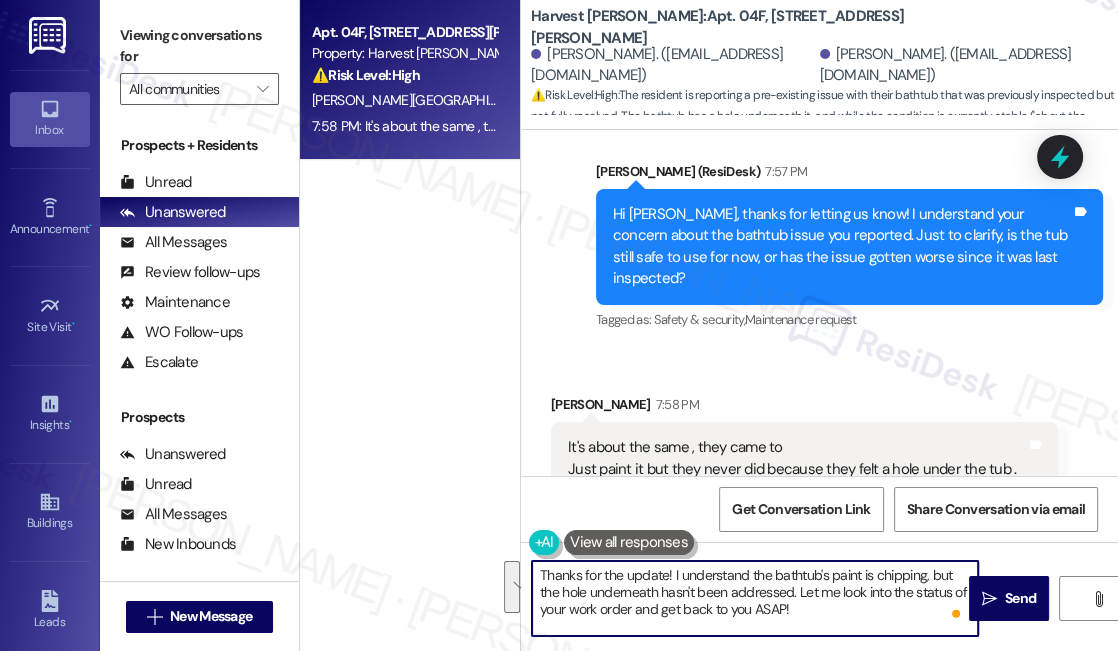drag, startPoint x: 806, startPoint y: 614, endPoint x: 674, endPoint y: 566, distance: 140.4564 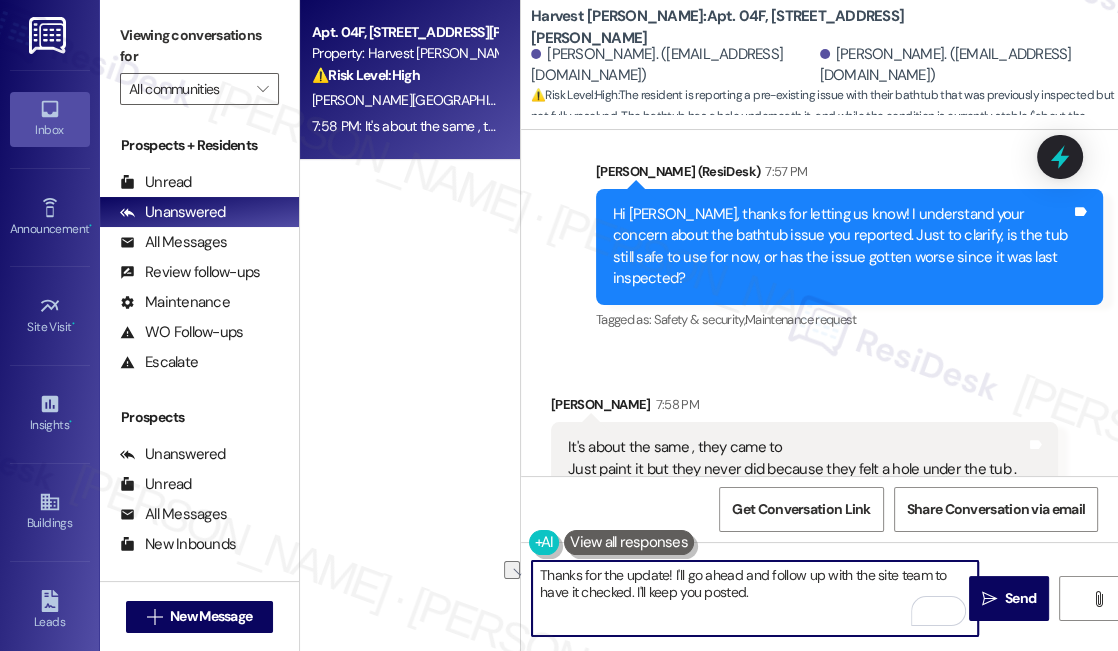 drag, startPoint x: 631, startPoint y: 590, endPoint x: 528, endPoint y: 583, distance: 103.23759 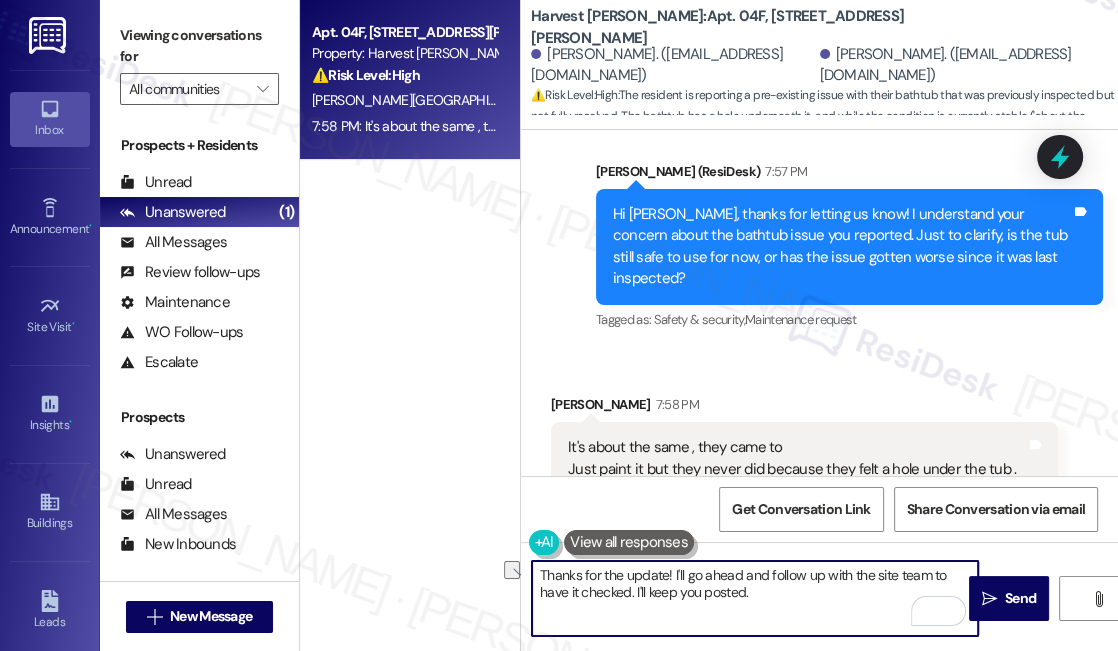 drag, startPoint x: 632, startPoint y: 592, endPoint x: 520, endPoint y: 582, distance: 112.44554 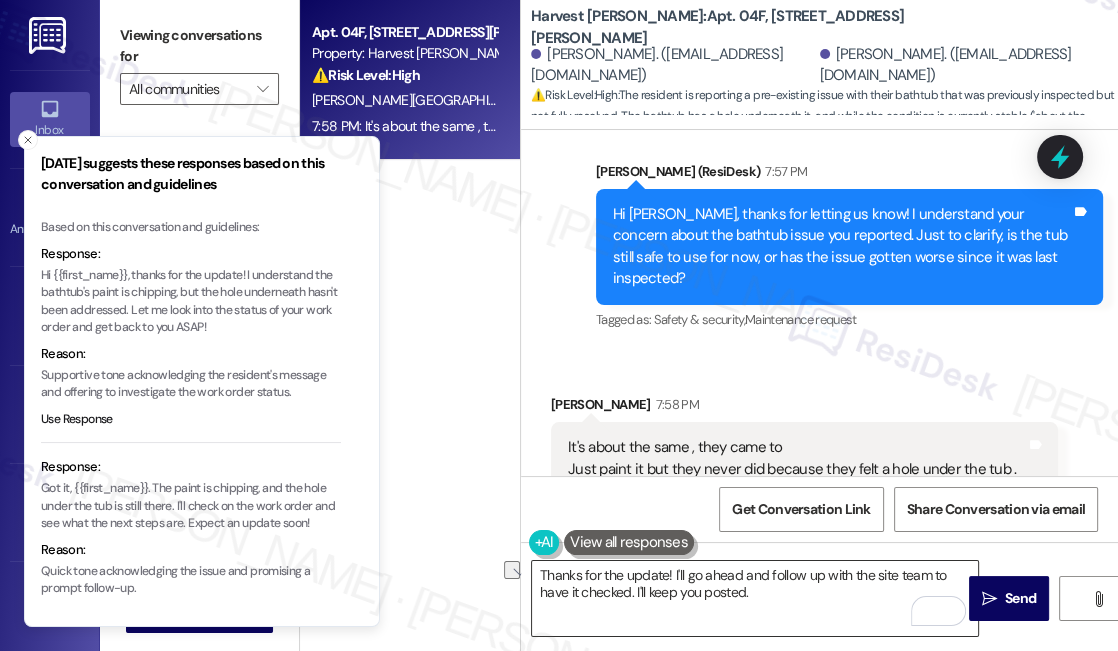 click on "Thanks for the update! I'll go ahead and follow up with the site team to have it checked. I'll keep you posted." at bounding box center (755, 598) 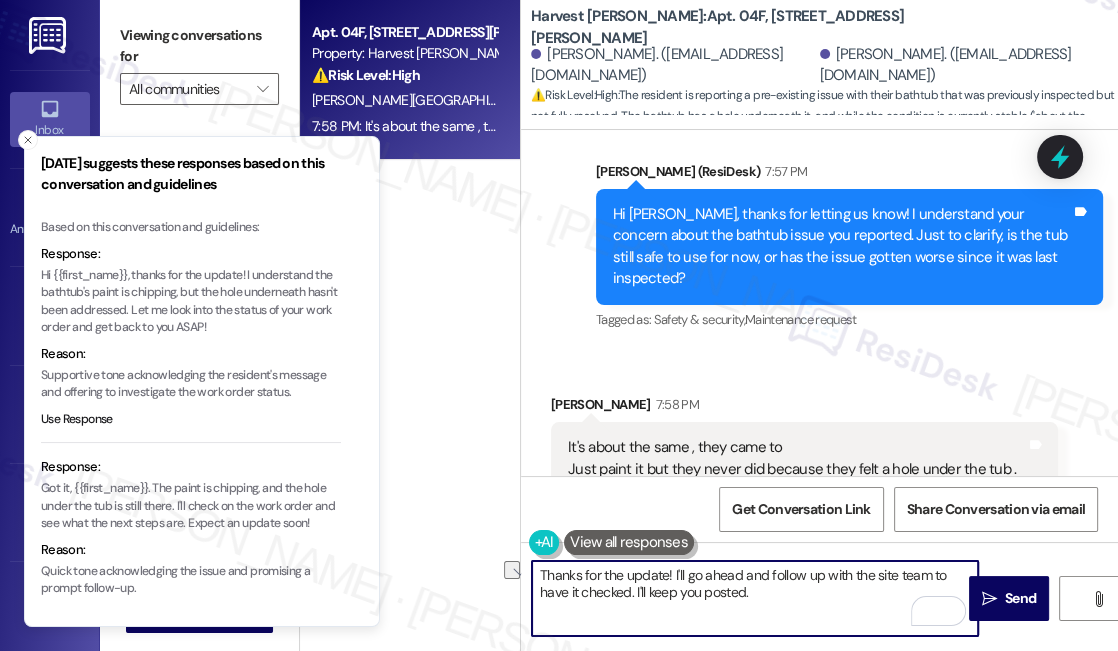 drag, startPoint x: 630, startPoint y: 592, endPoint x: 534, endPoint y: 593, distance: 96.00521 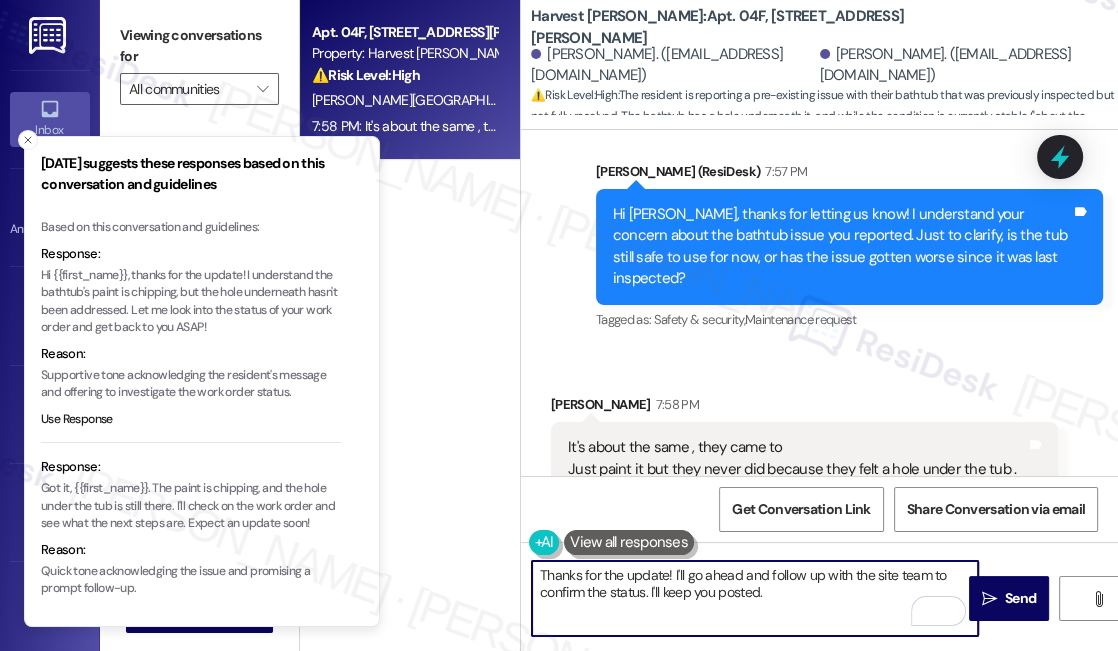 click on "Thanks for the update! I'll go ahead and follow up with the site team to confirm the status. I'll keep you posted." at bounding box center (755, 598) 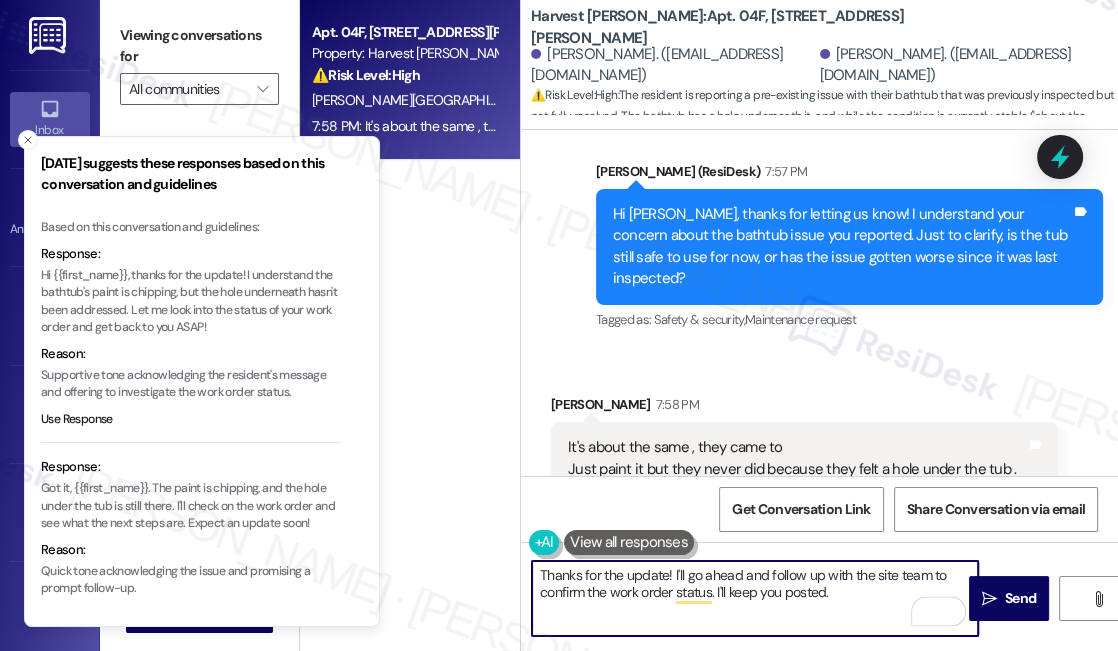 click on "Thanks for the update! I'll go ahead and follow up with the site team to confirm the work order status. I'll keep you posted." at bounding box center (755, 598) 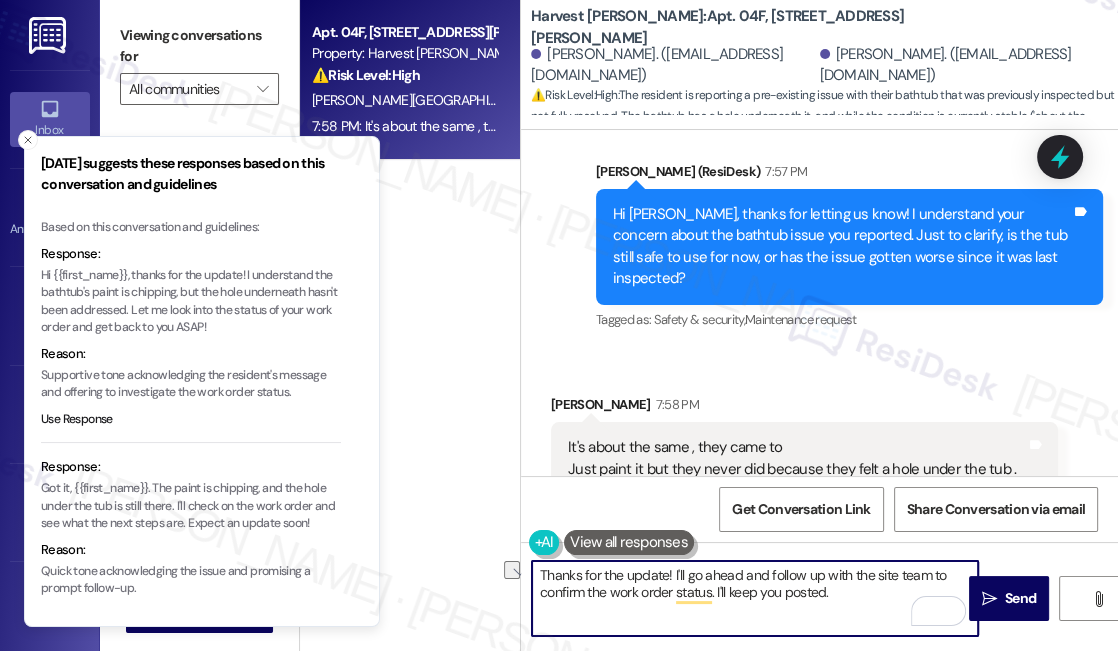 drag, startPoint x: 856, startPoint y: 597, endPoint x: 730, endPoint y: 600, distance: 126.035706 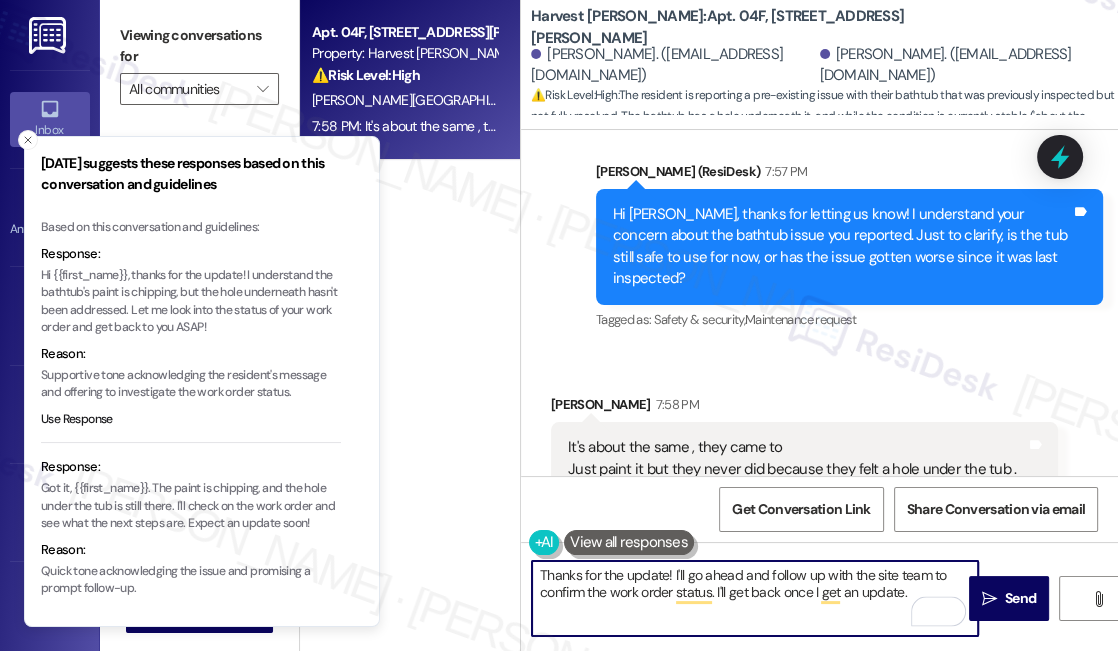 click on "Thanks for the update! I'll go ahead and follow up with the site team to confirm the work order status. I'll get back once I get an update." at bounding box center [755, 598] 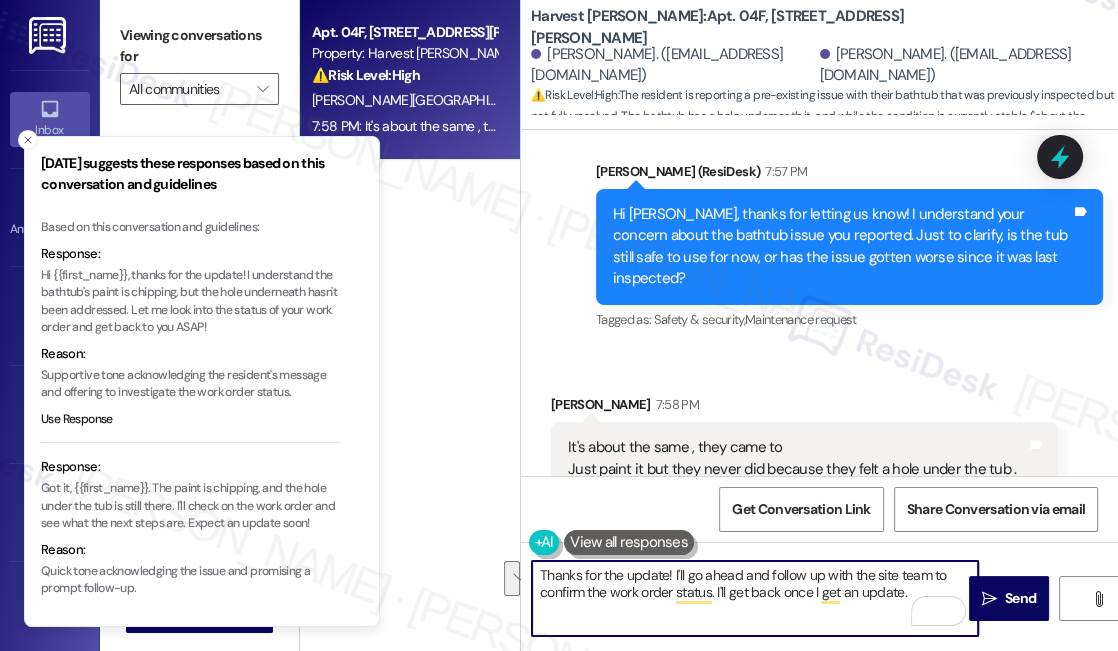 click on "Thanks for the update! I'll go ahead and follow up with the site team to confirm the work order status. I'll get back once I get an update." at bounding box center [755, 598] 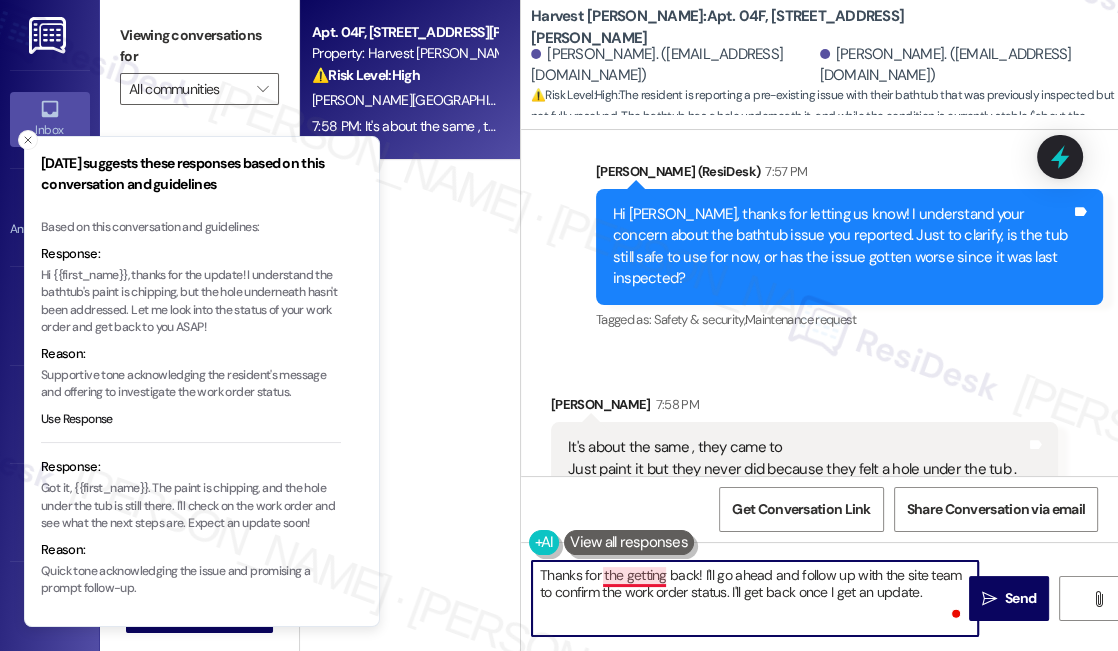 click on "Thanks for the getting back! I'll go ahead and follow up with the site team to confirm the work order status. I'll get back once I get an update." at bounding box center [755, 598] 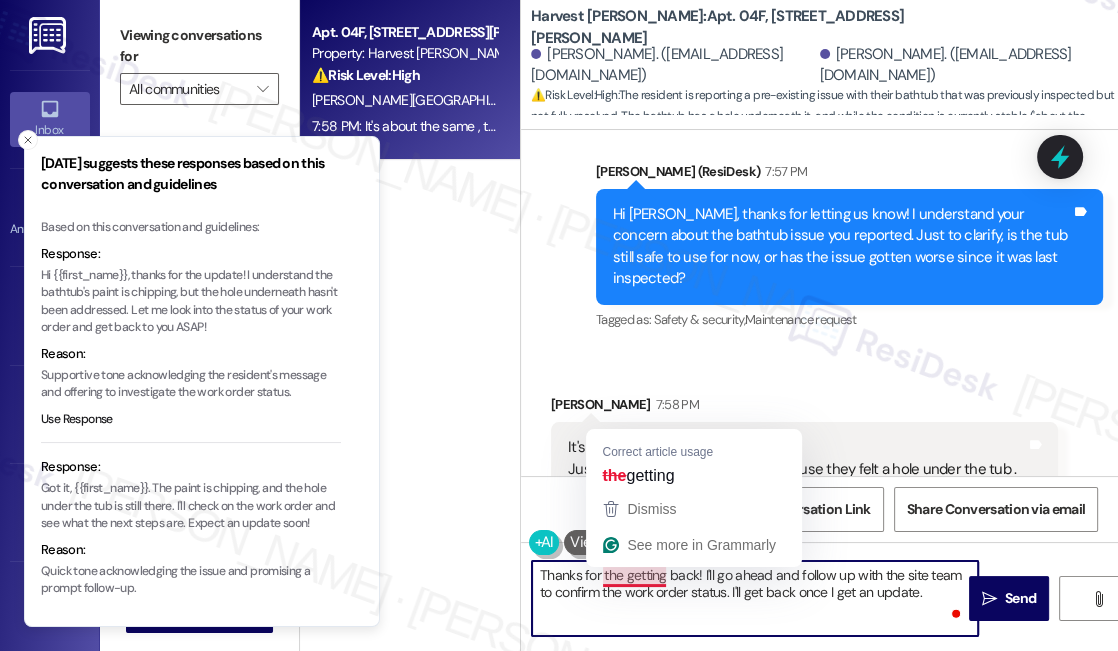 click on "Thanks for the getting back! I'll go ahead and follow up with the site team to confirm the work order status. I'll get back once I get an update." at bounding box center [755, 598] 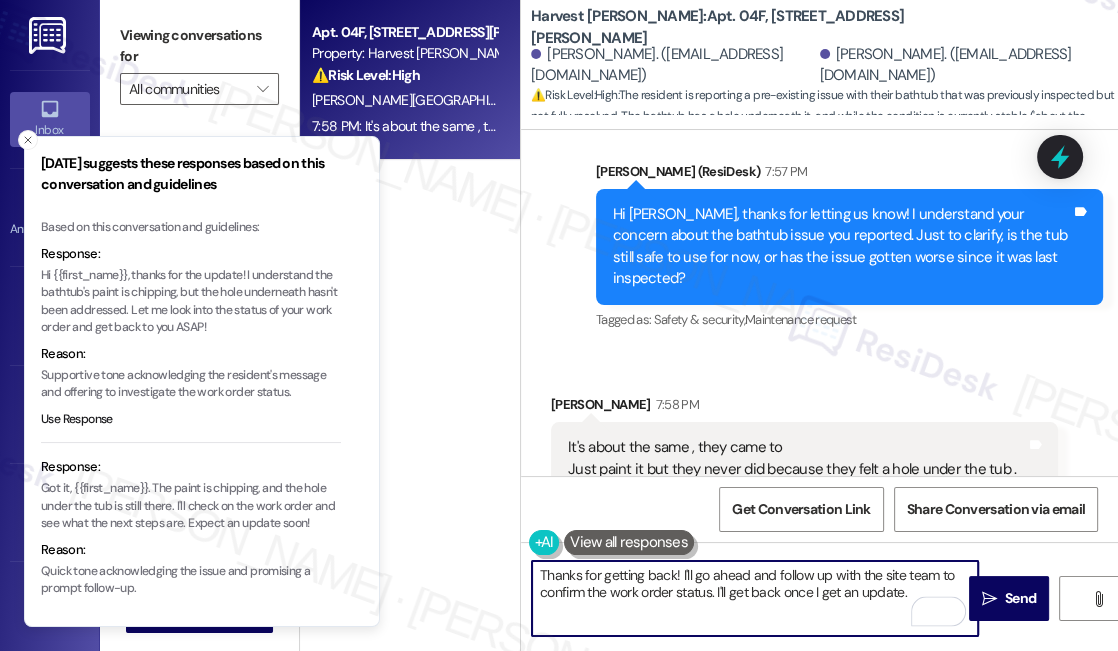 click on "Thanks for getting back! I'll go ahead and follow up with the site team to confirm the work order status. I'll get back once I get an update." at bounding box center (755, 598) 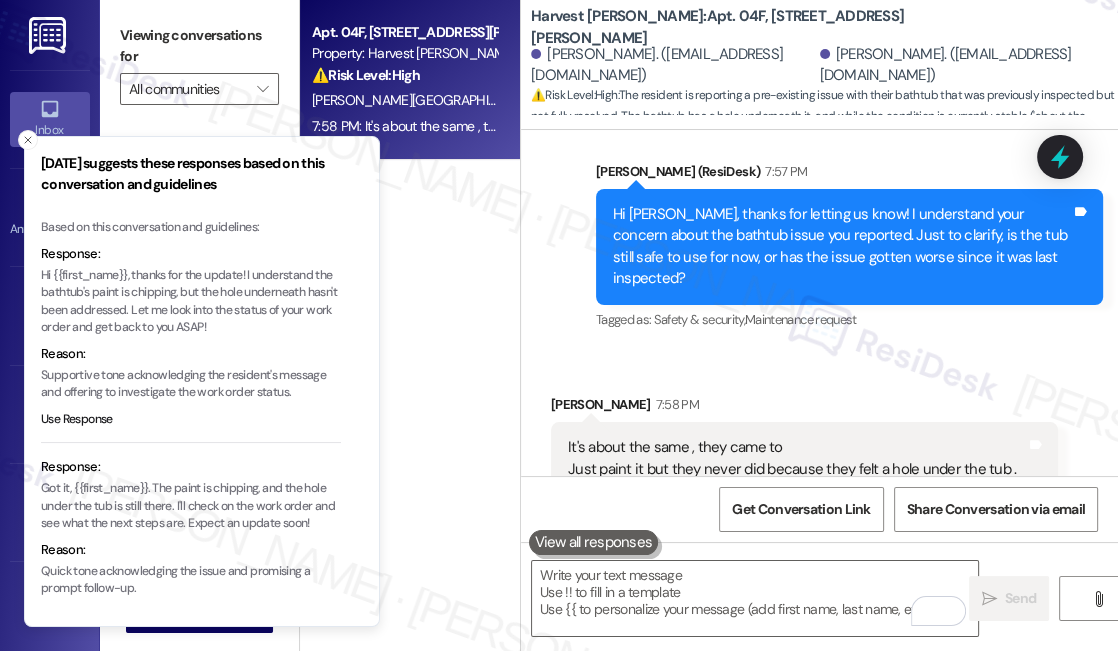 click on "Viewing conversations for All communities " at bounding box center [199, 62] 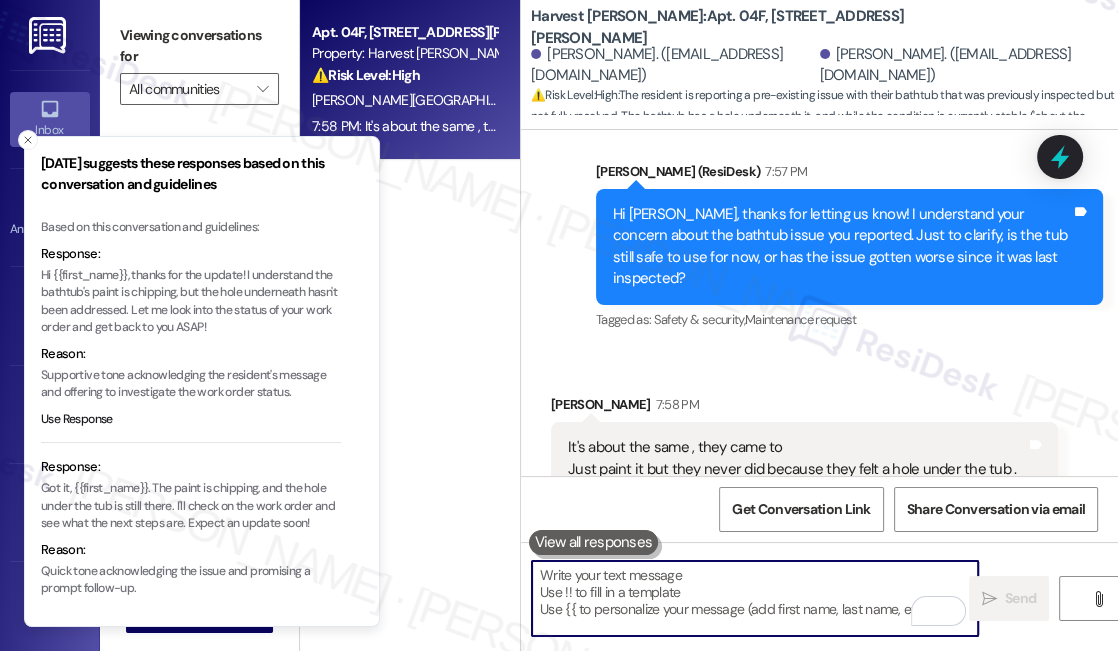 click at bounding box center (755, 598) 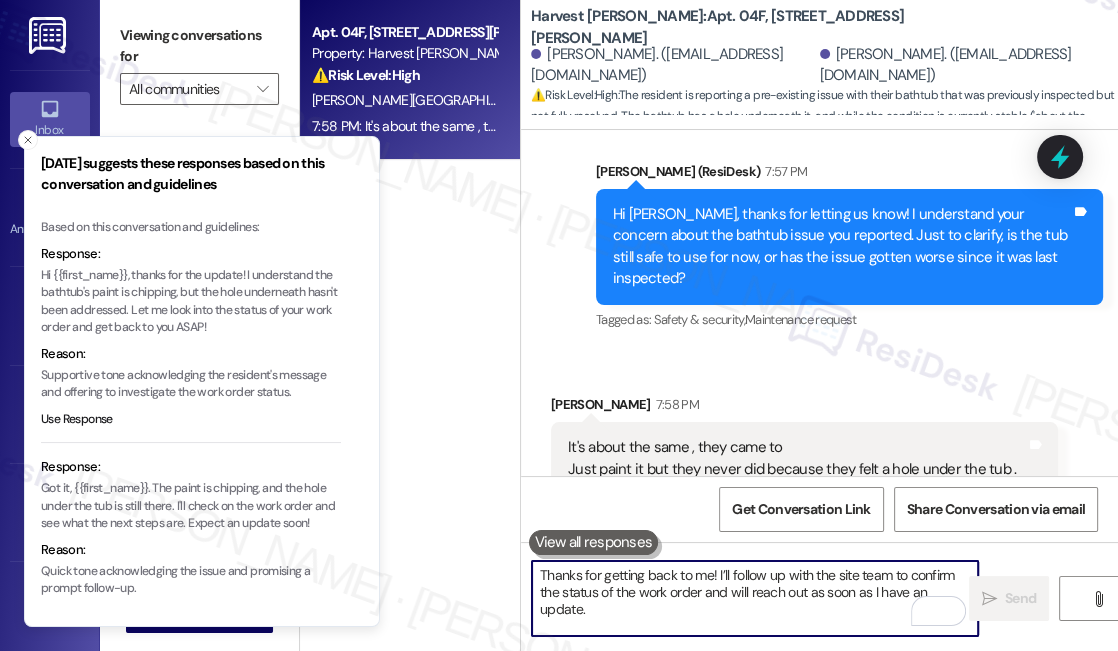 scroll, scrollTop: 85, scrollLeft: 0, axis: vertical 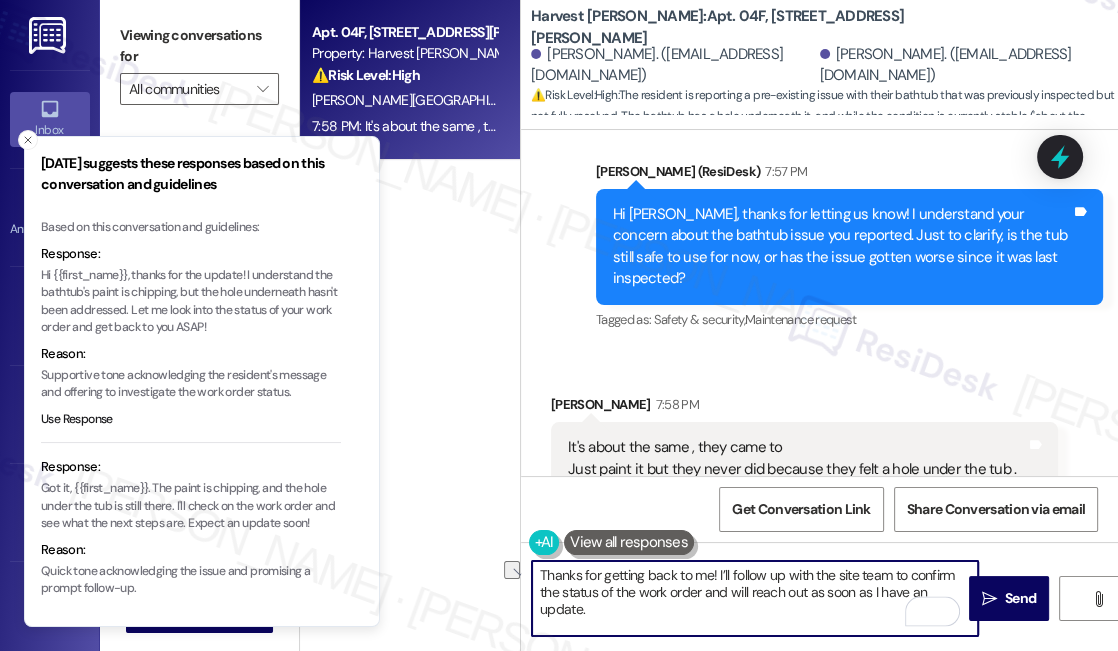 drag, startPoint x: 583, startPoint y: 628, endPoint x: 544, endPoint y: 620, distance: 39.812057 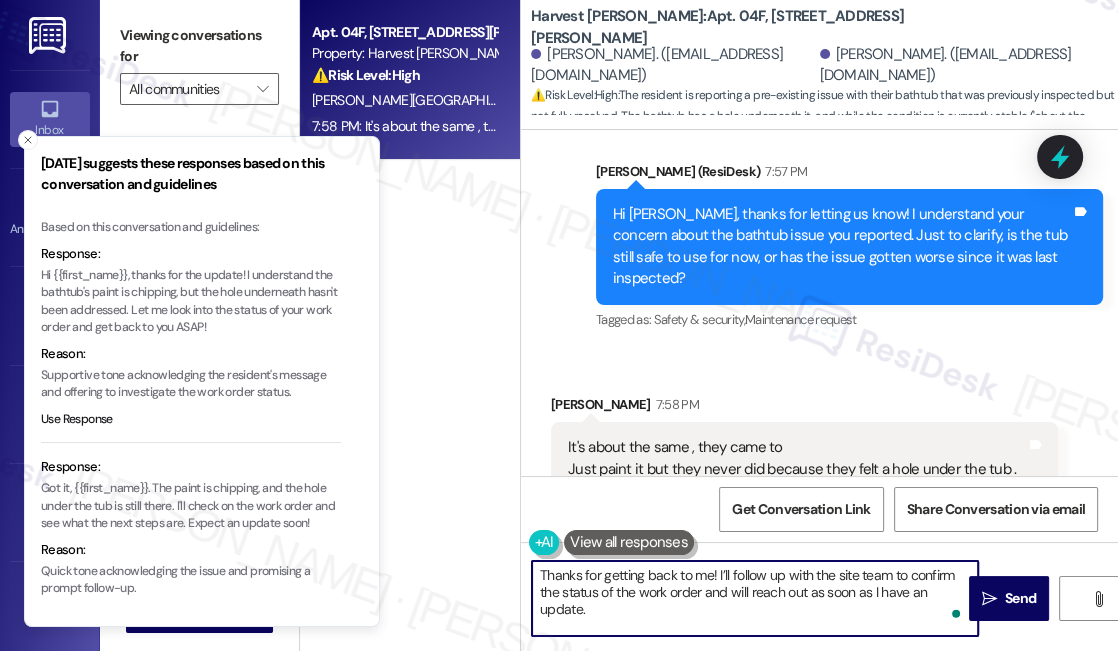 click on "Thanks for getting back to me! I’ll follow up with the site team to confirm the status of the work order and will reach out as soon as I have an update." at bounding box center (755, 598) 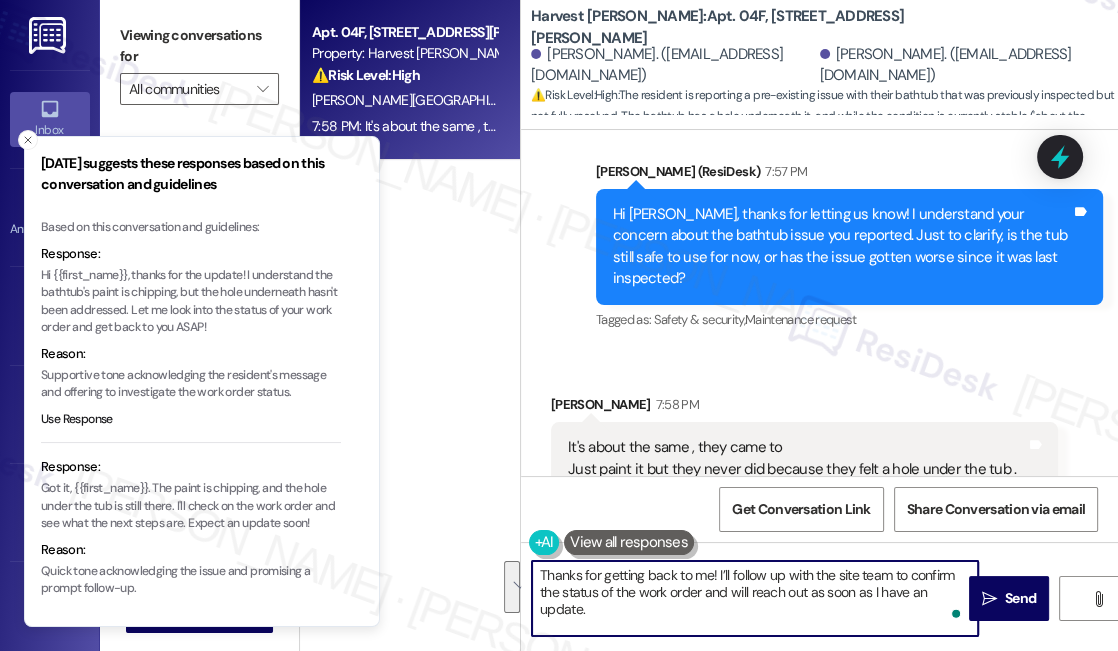 paste on "Ask ChatGPT" 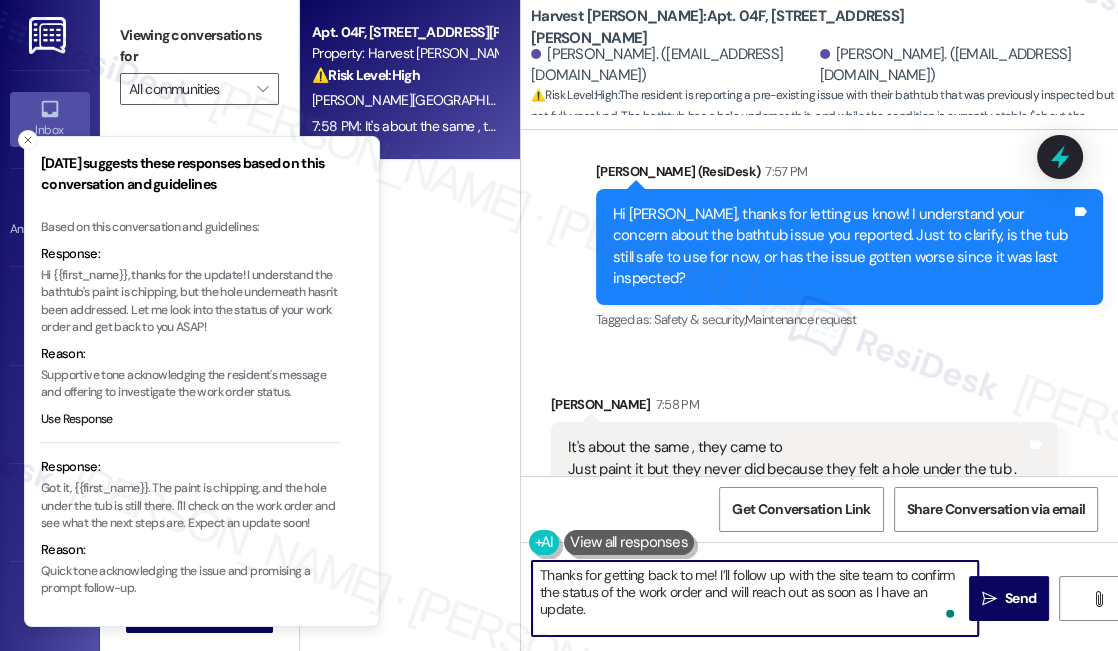 click on "Thanks for getting back to me! I’ll follow up with the site team to confirm the status of the work order and will reach out as soon as I have an update.
Ask ChatGPT" at bounding box center [755, 598] 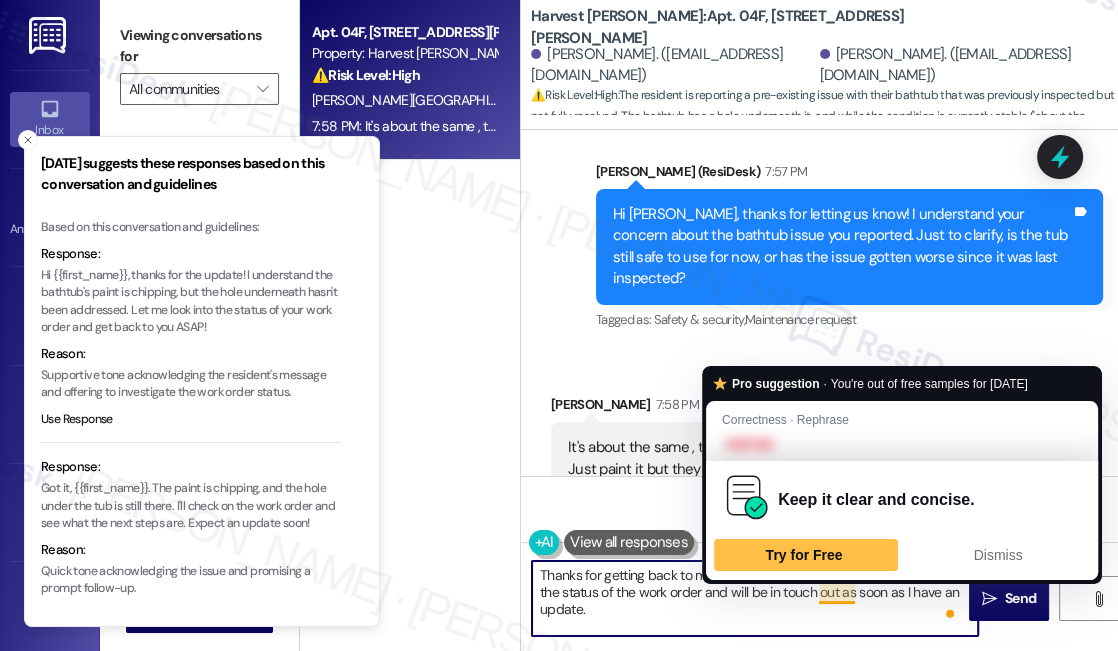 click on "Thanks for getting back to me! I’ll follow up with the site team to confirm the status of the work order and will be in touch out as soon as I have an update.
Ask ChatGPT" at bounding box center (755, 598) 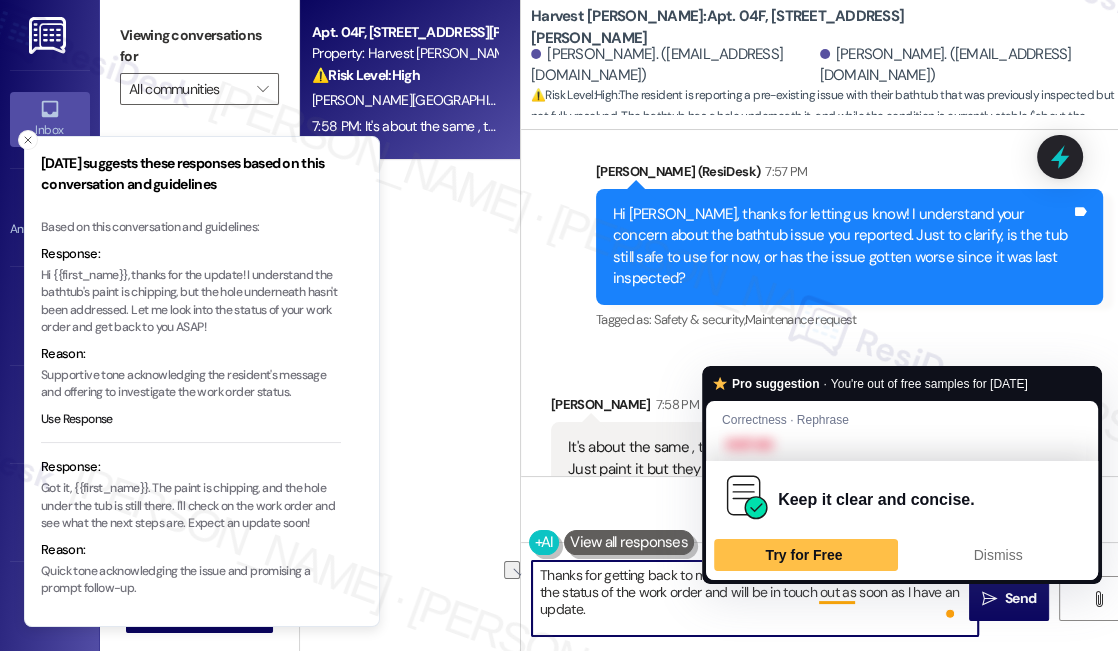 drag, startPoint x: 750, startPoint y: 595, endPoint x: 849, endPoint y: 587, distance: 99.32271 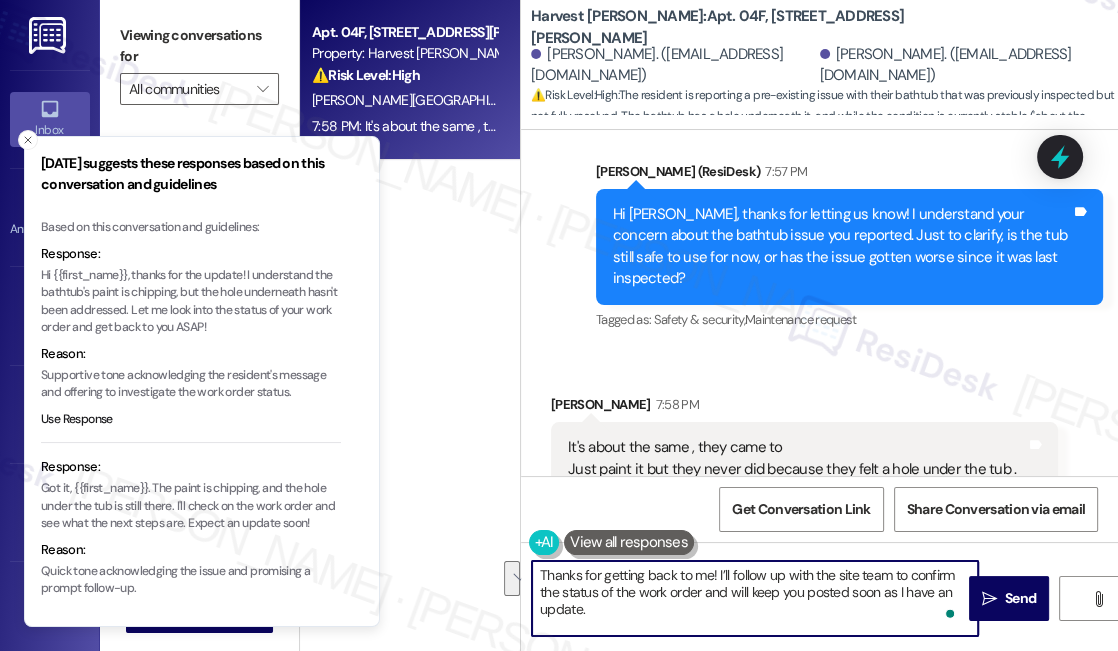 click on "Thanks for getting back to me! I’ll follow up with the site team to confirm the status of the work order and will keep you posted soon as I have an update.
Ask ChatGPT" at bounding box center [755, 598] 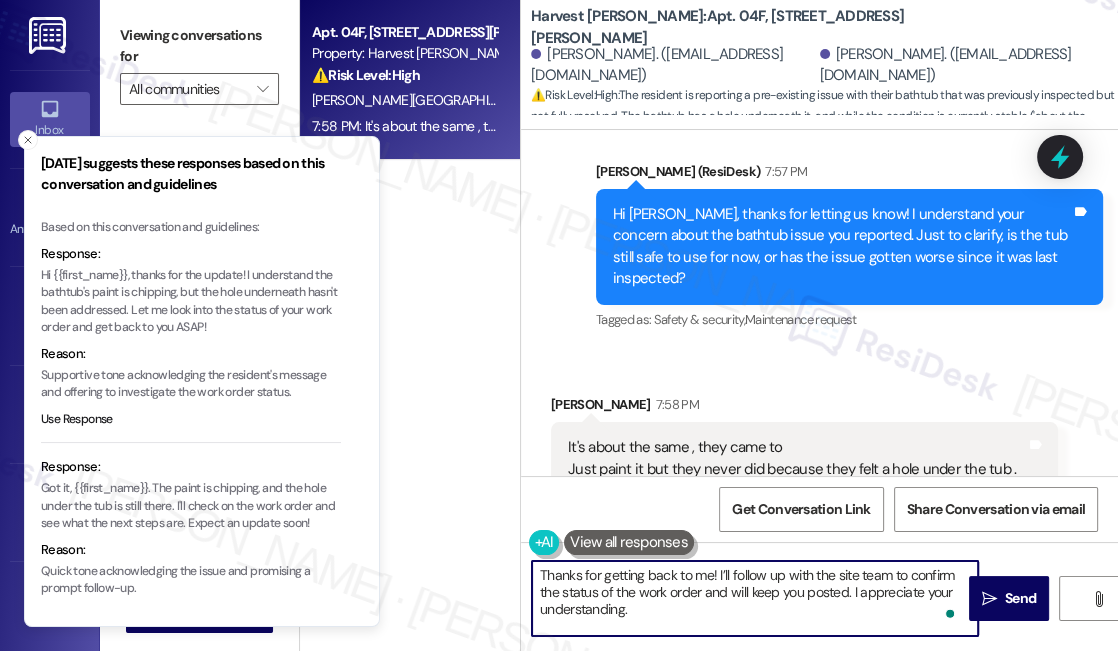 click on "Thanks for getting back to me! I’ll follow up with the site team to confirm the status of the work order and will keep you posted. I appreciate your understanding.
Ask ChatGPT" at bounding box center (755, 598) 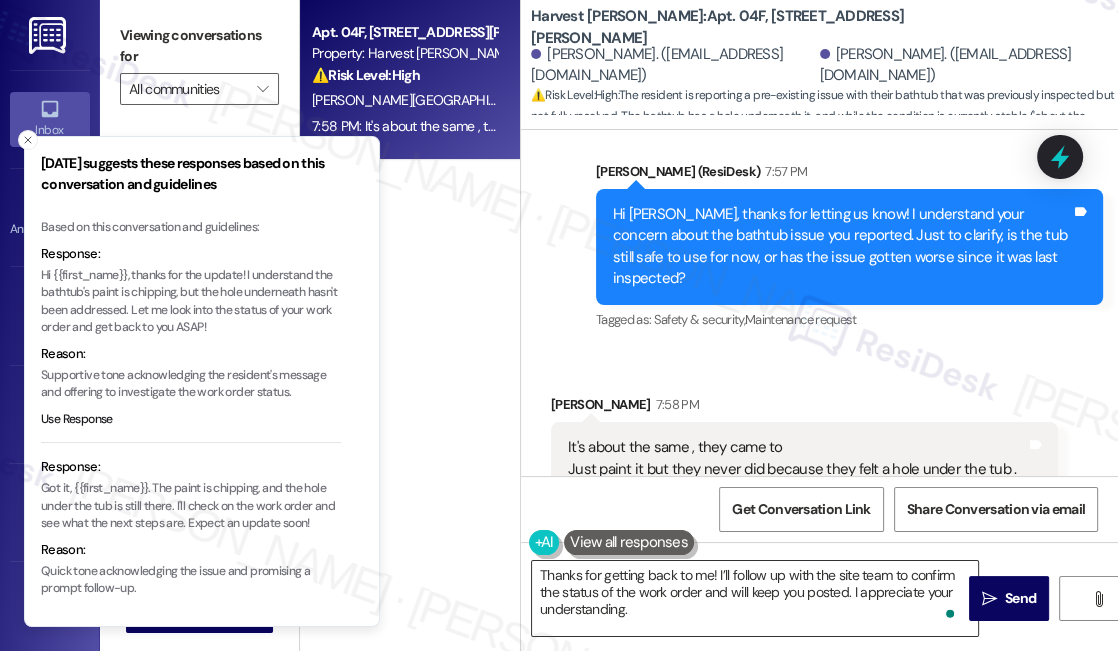 drag, startPoint x: 522, startPoint y: 571, endPoint x: 568, endPoint y: 573, distance: 46.043457 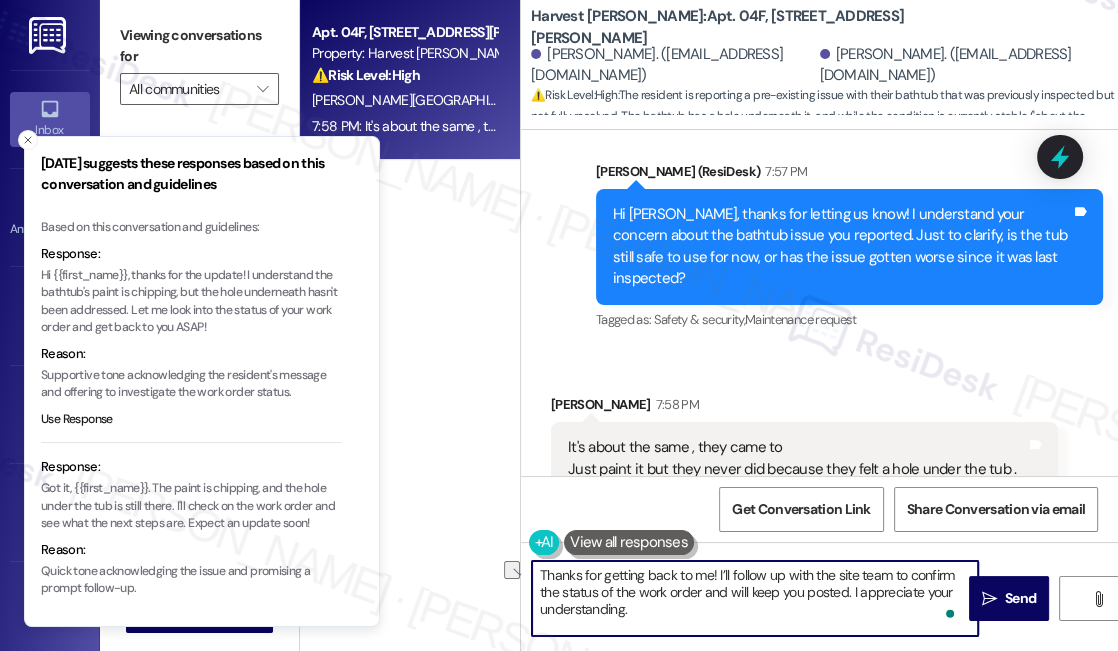 drag, startPoint x: 538, startPoint y: 573, endPoint x: 626, endPoint y: 575, distance: 88.02273 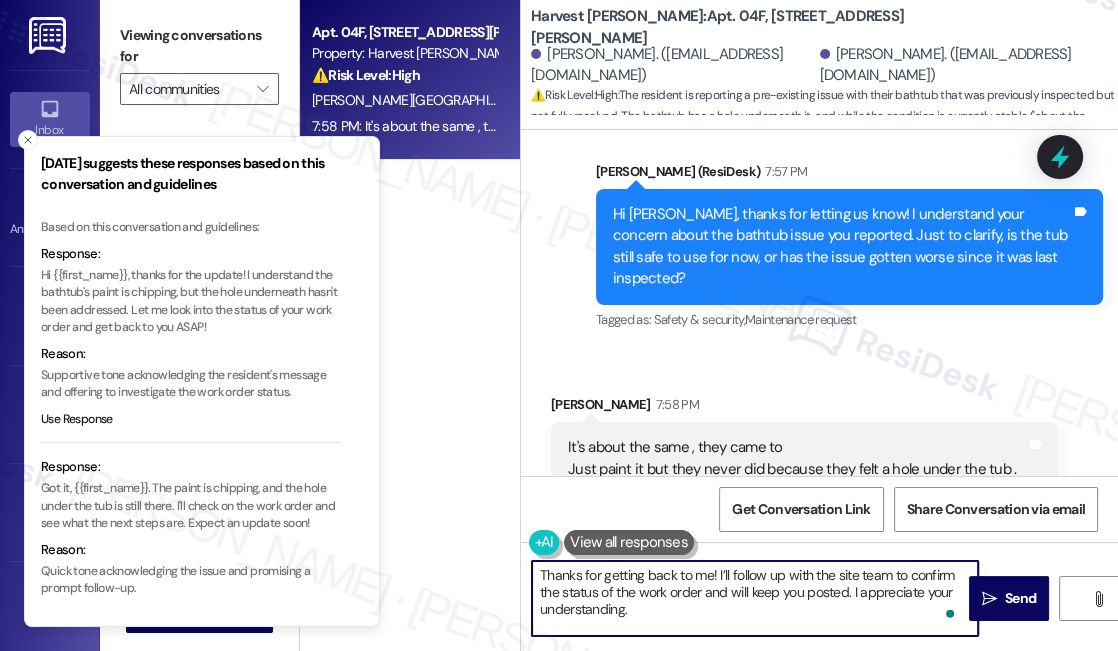 click on "Thanks for getting back to me! I’ll follow up with the site team to confirm the status of the work order and will keep you posted. I appreciate your understanding.
Ask ChatGPT" at bounding box center [755, 598] 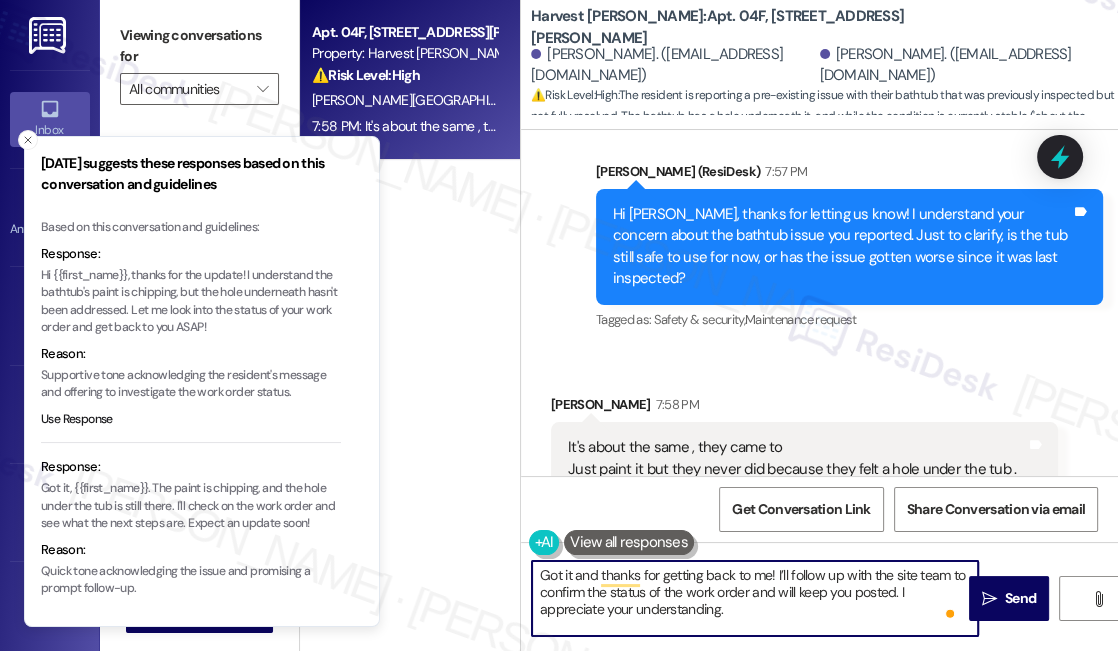click on "Got it and thanks for getting back to me! I’ll follow up with the site team to confirm the status of the work order and will keep you posted. I appreciate your understanding.
Ask ChatGPT" at bounding box center (755, 598) 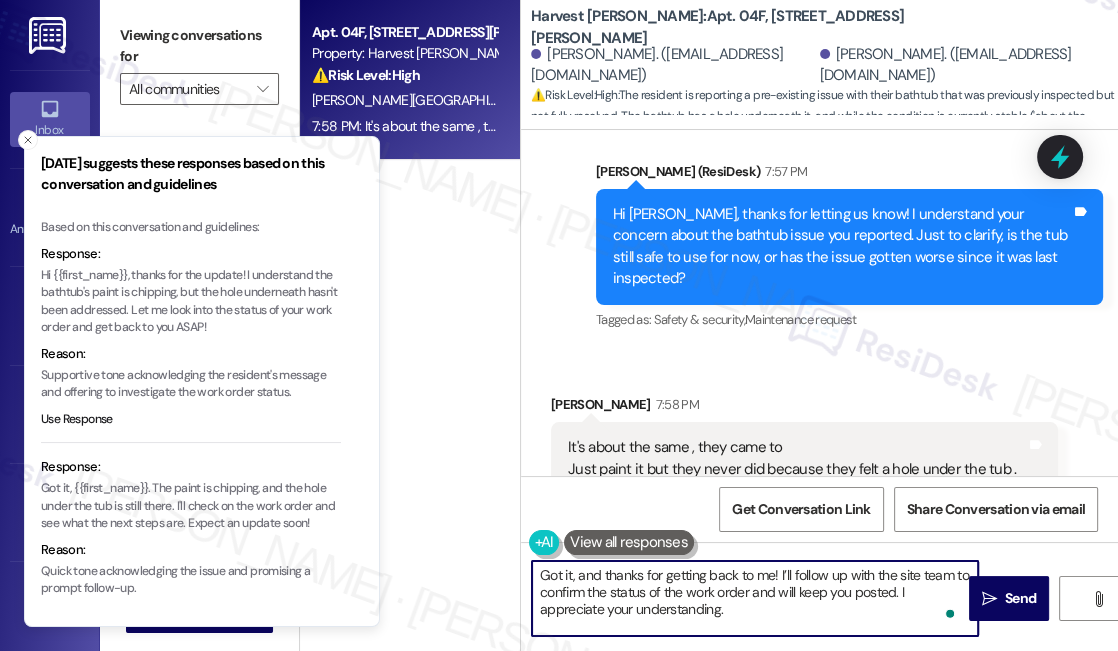 click on "Got it, and thanks for getting back to me! I’ll follow up with the site team to confirm the status of the work order and will keep you posted. I appreciate your understanding.
Ask ChatGPT" at bounding box center (755, 598) 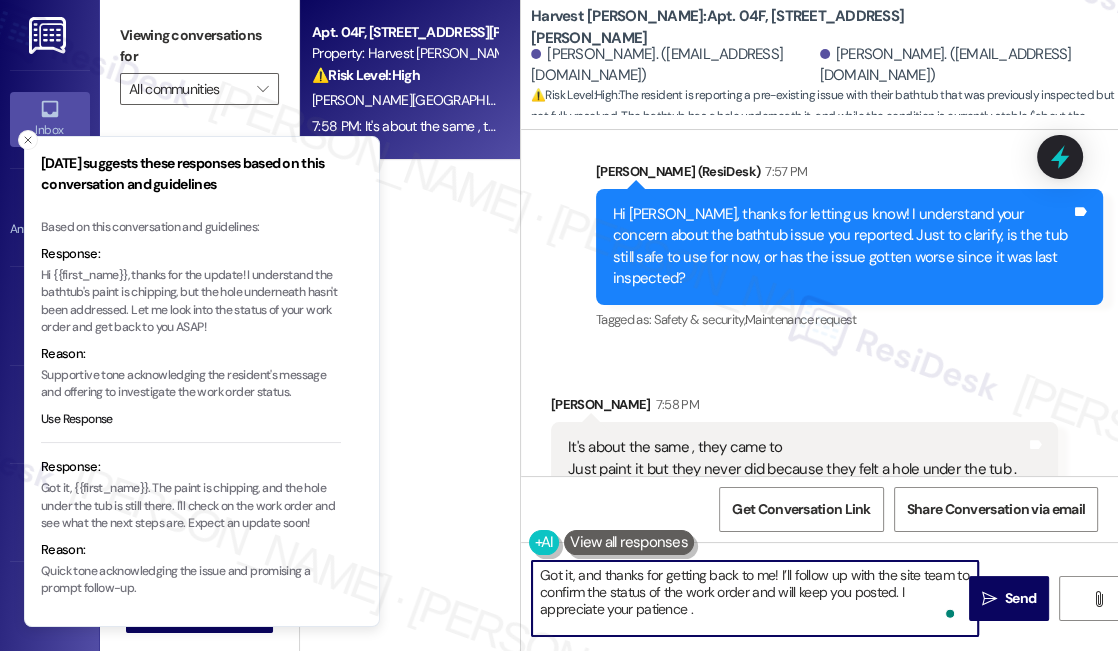 type on "Got it, and thanks for getting back to me! I’ll follow up with the site team to confirm the status of the work order and will keep you posted. I appreciate your patience.
Ask ChatGPT" 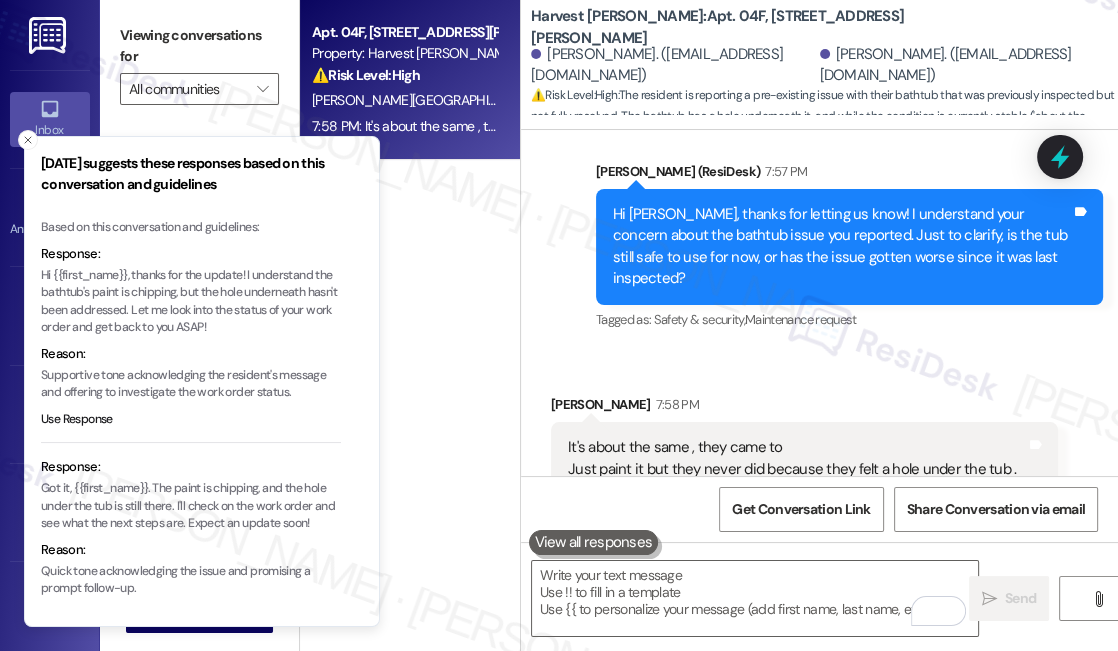 drag, startPoint x: 79, startPoint y: 164, endPoint x: 93, endPoint y: 168, distance: 14.56022 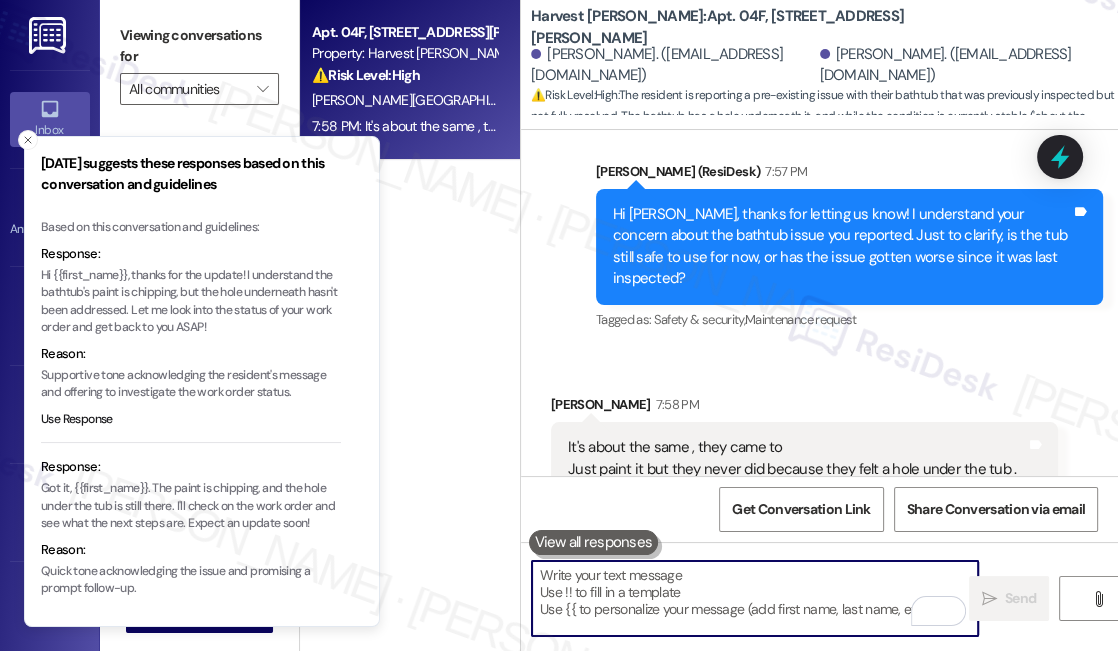 click at bounding box center [755, 598] 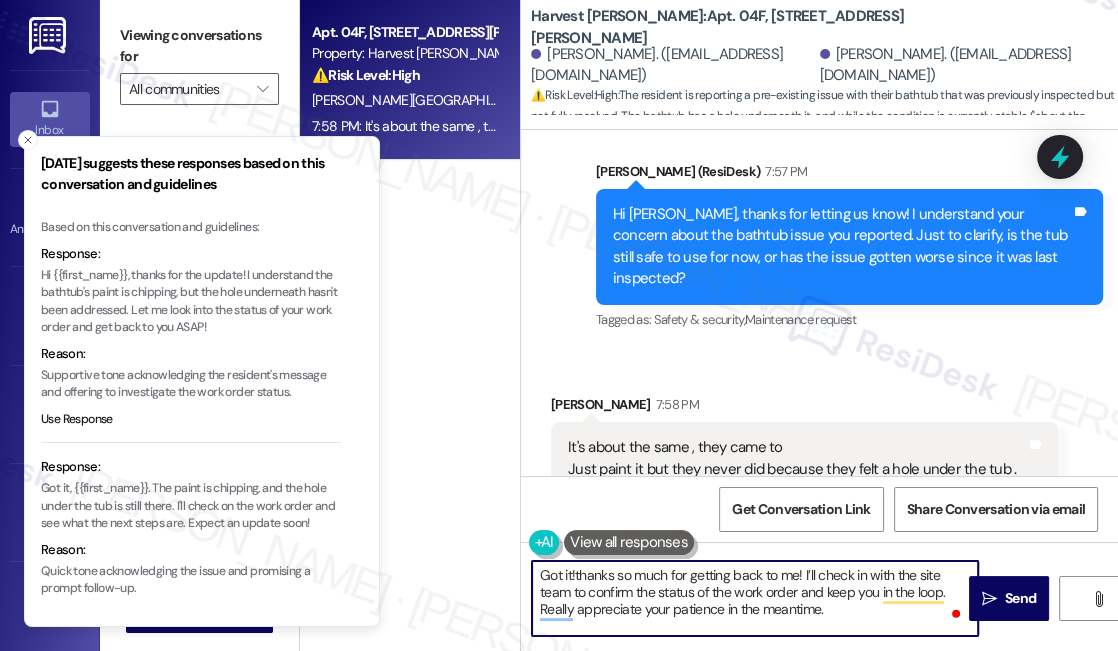 drag, startPoint x: 588, startPoint y: 575, endPoint x: 570, endPoint y: 569, distance: 18.973665 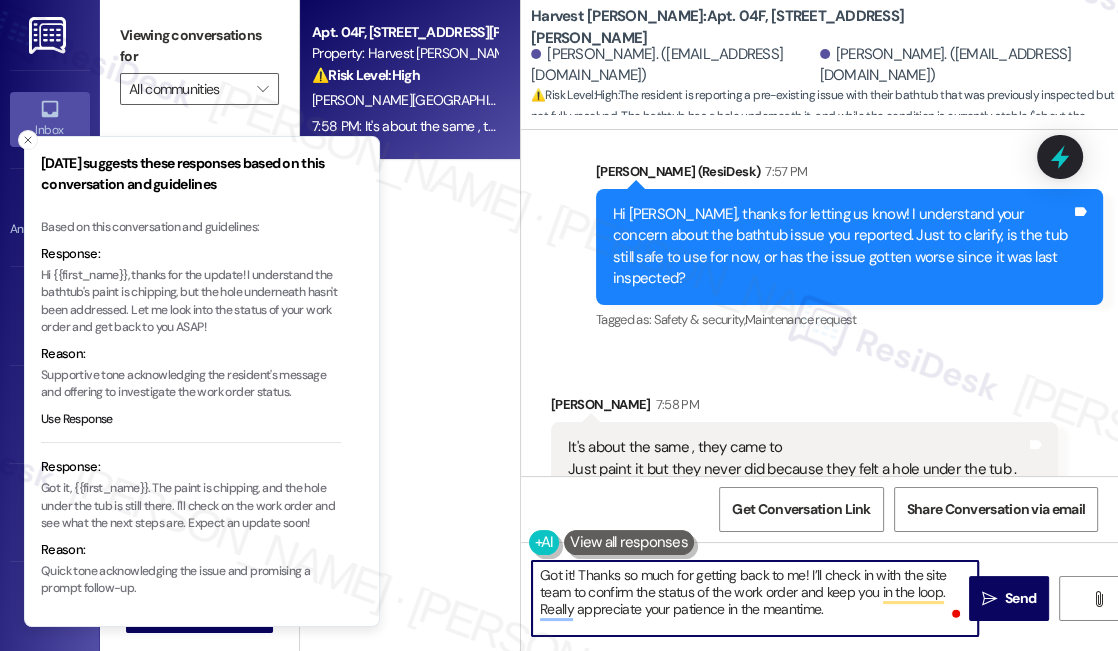 click on "Got it! Thanks so much for getting back to me! I’ll check in with the site team to confirm the status of the work order and keep you in the loop. Really appreciate your patience in the meantime." at bounding box center (755, 598) 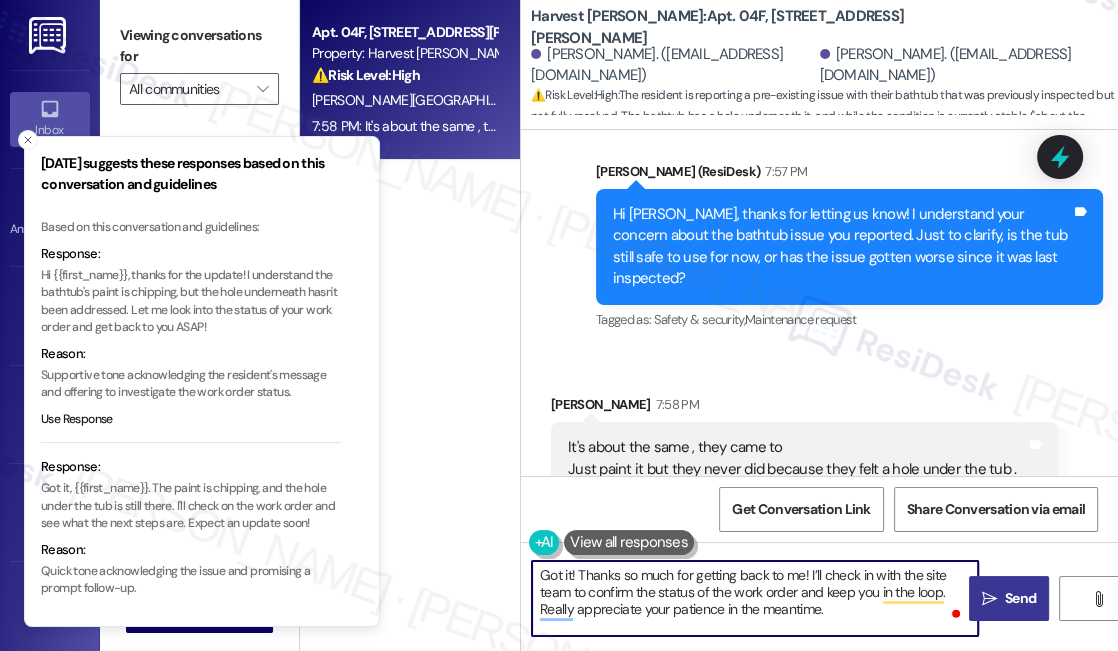 type on "Got it! Thanks so much for getting back to me! I’ll check in with the site team to confirm the status of the work order and keep you in the loop. Really appreciate your patience in the meantime." 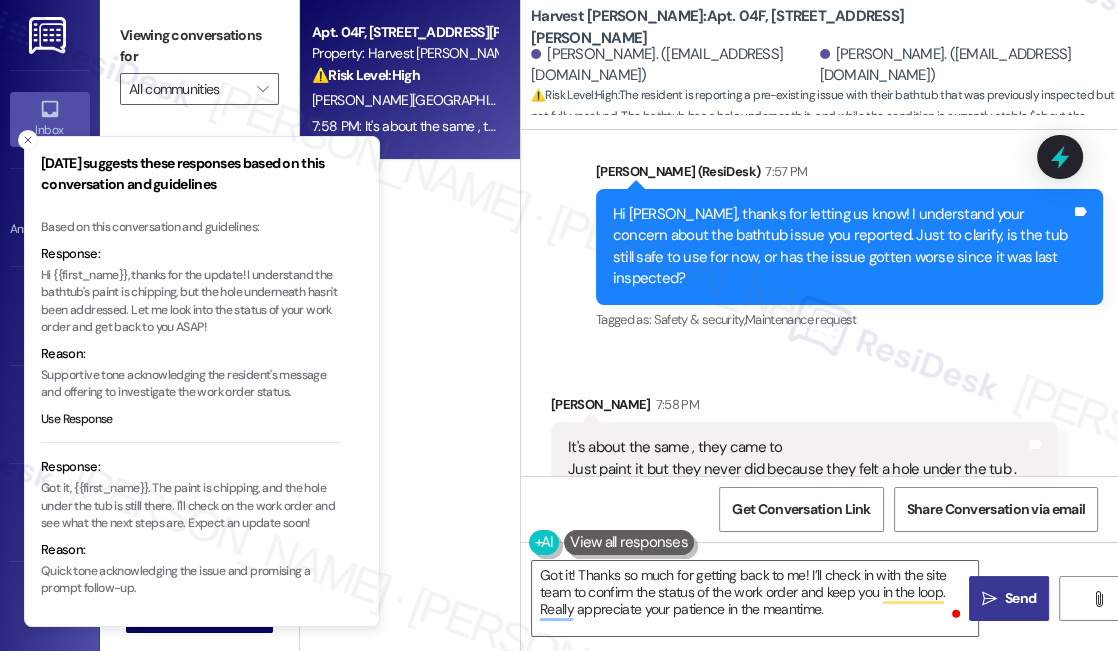 click on "Send" at bounding box center [1020, 598] 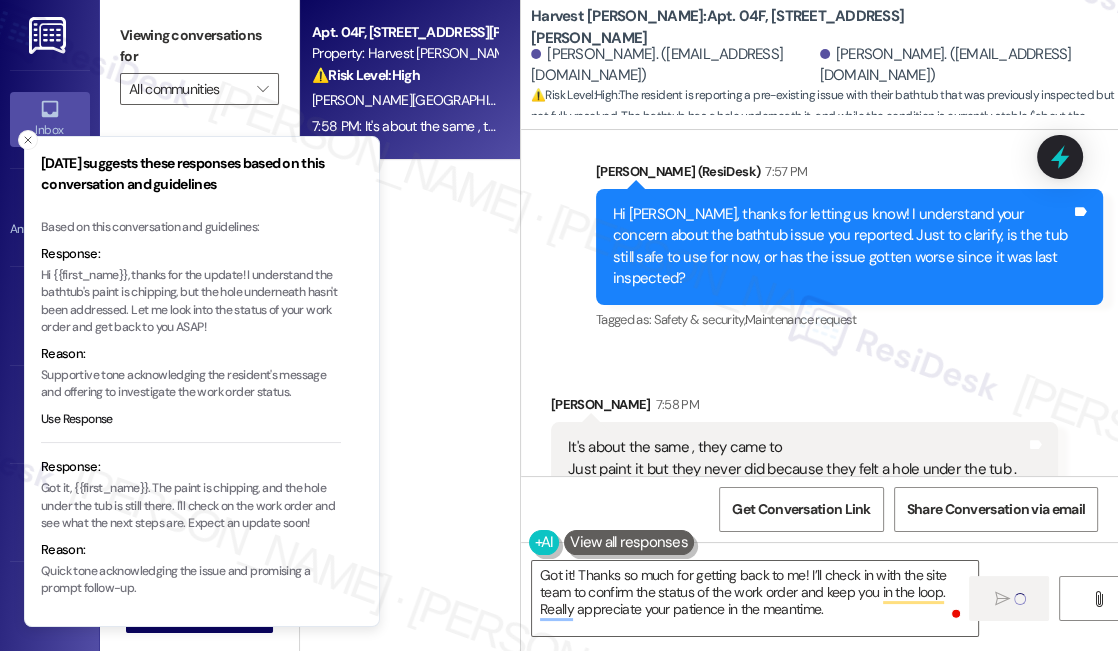 type 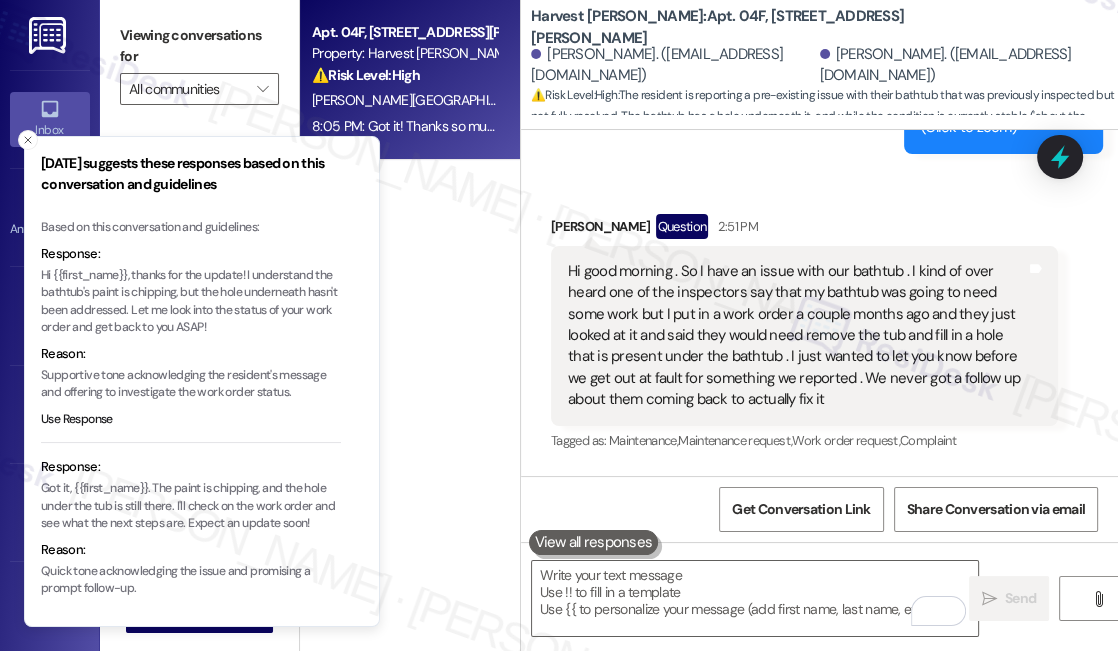 scroll, scrollTop: 4628, scrollLeft: 0, axis: vertical 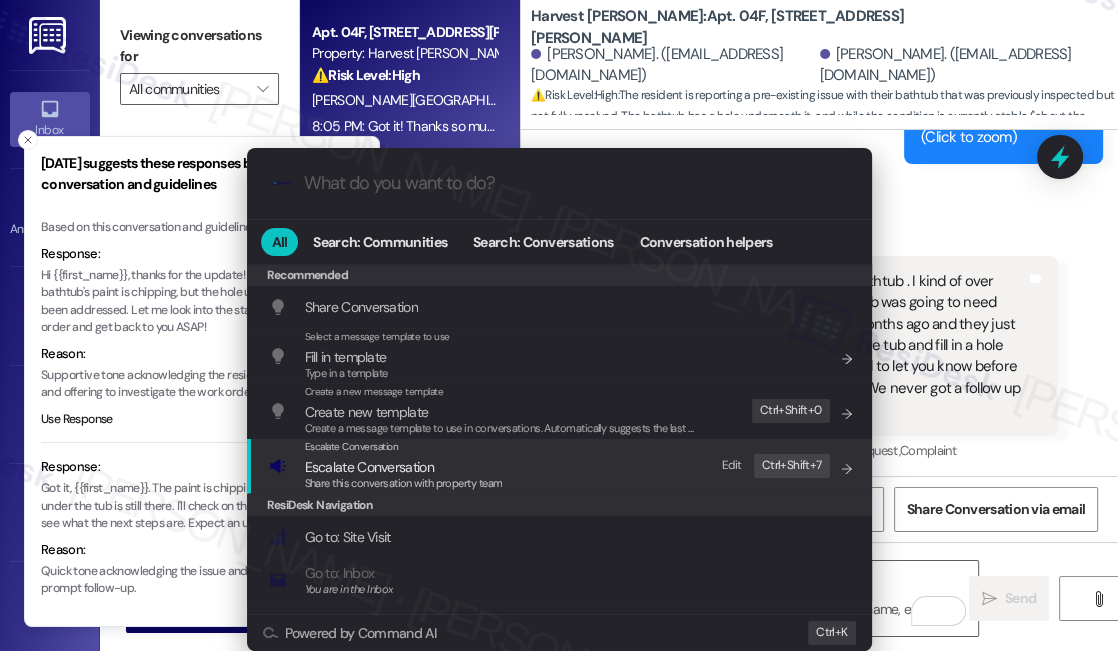 click on "Escalate Conversation" at bounding box center (404, 467) 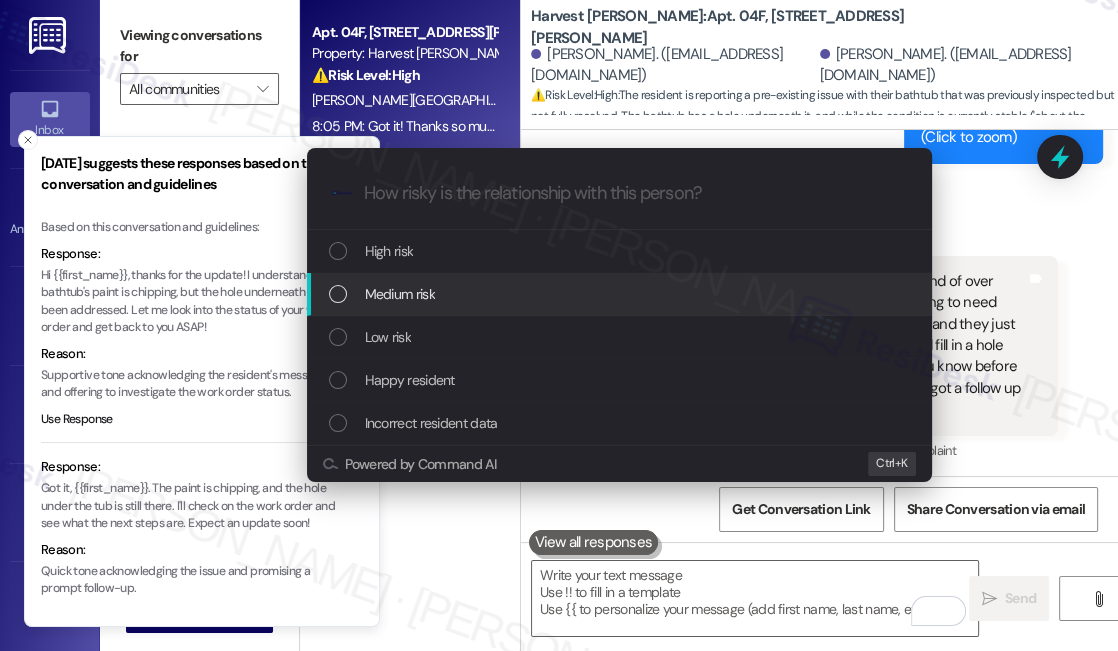 click on "Medium risk" at bounding box center (619, 294) 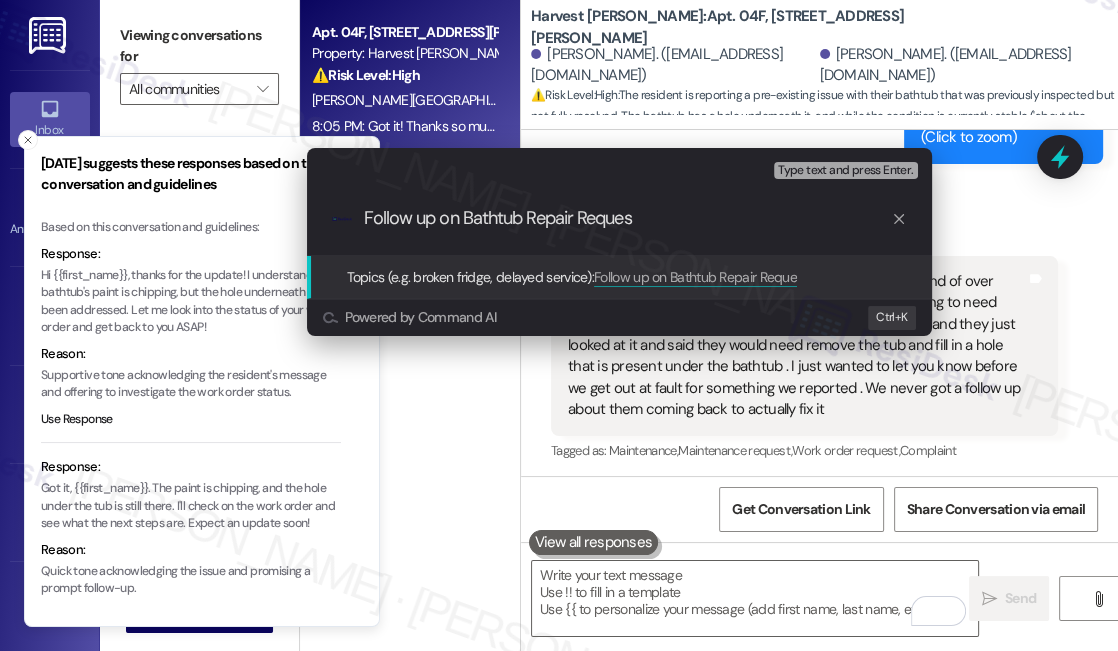 type on "Follow up on Bathtub Repair Request" 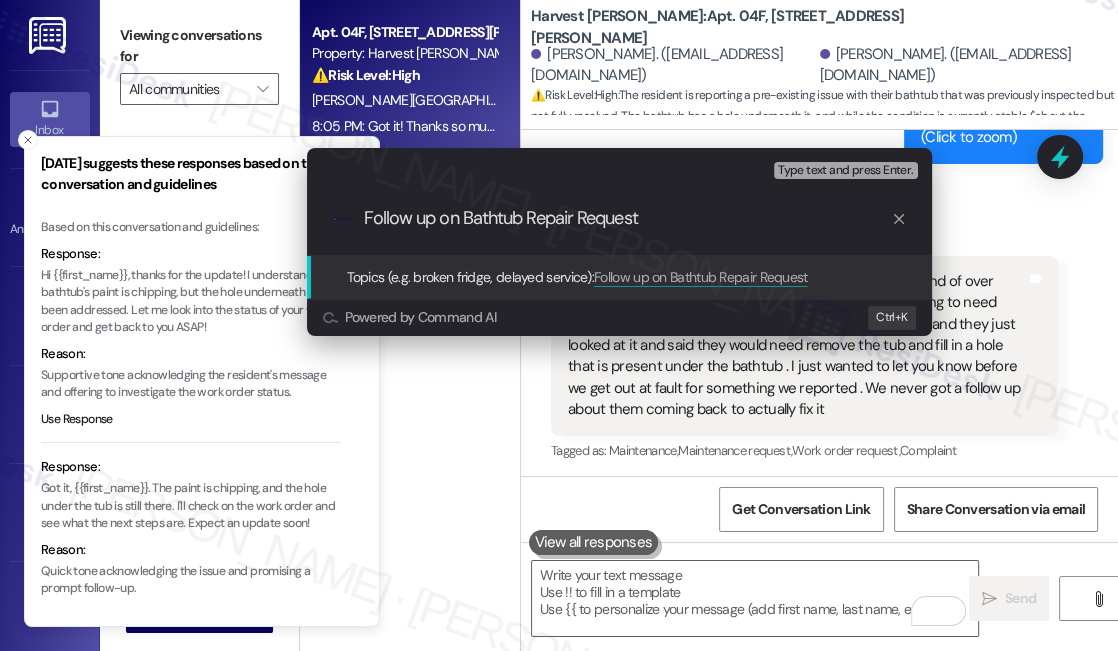 type 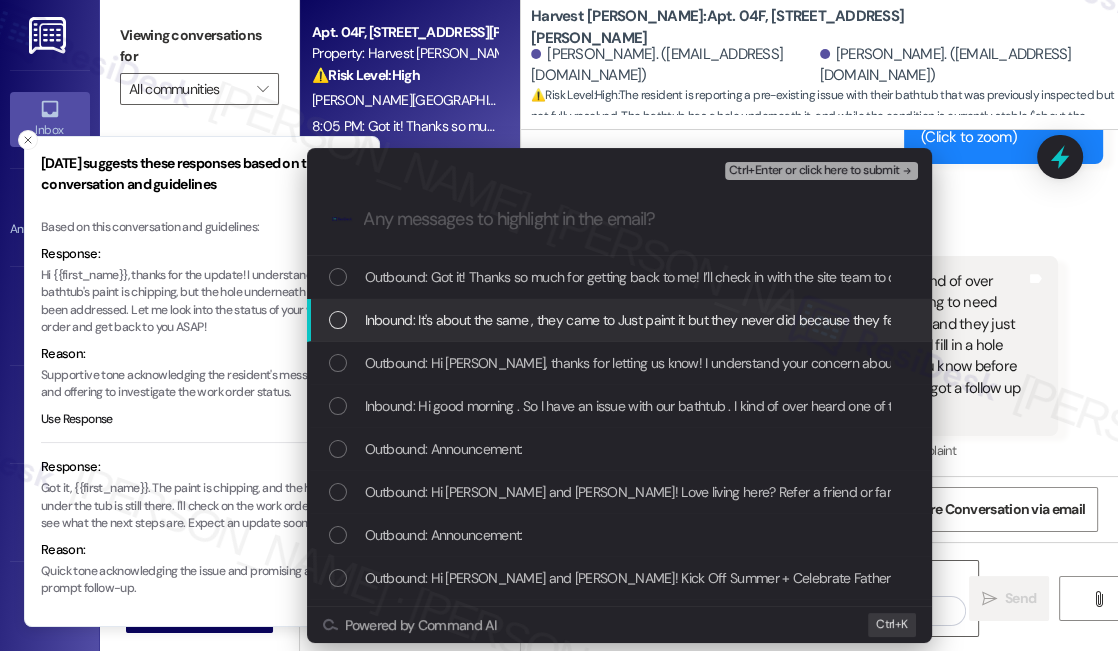 click on "Inbound: It's about the same , they came to
Just paint it but they never did because they felt a hole under the tub . Just the paint chips away little by little ." at bounding box center (811, 320) 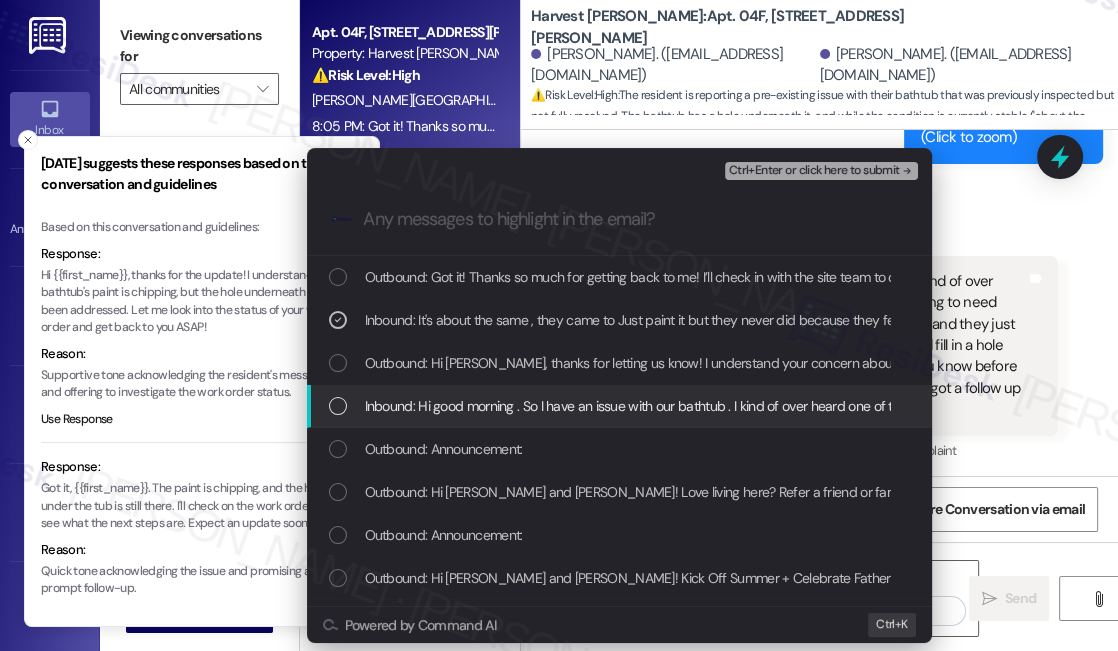 click on "Inbound: Hi good morning . So I have an issue with our bathtub . I kind of over heard one of the inspectors say that my bathtub was going to need some work but I put in a work order a couple months ago and they just looked at it and said they would need remove the tub and fill in a hole that is present under the bathtub . I just wanted to let you know before we get out at fault for something we reported . We never got a follow up about them coming back to actually fix it" at bounding box center (1732, 406) 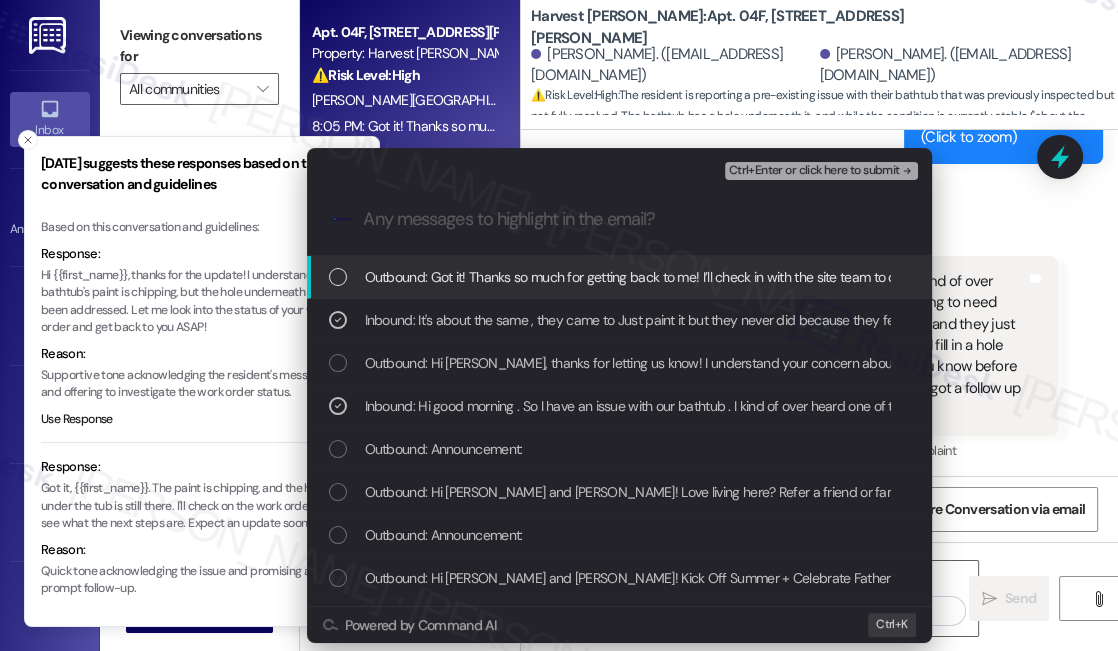 click on "Ctrl+Enter or click here to submit" at bounding box center [821, 171] 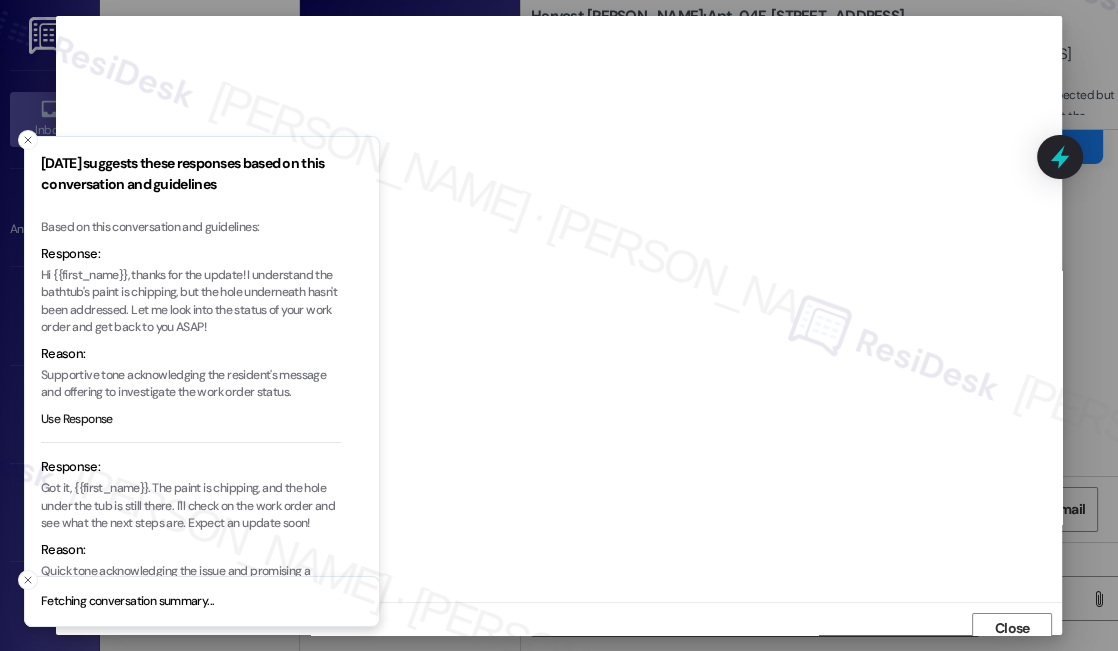 scroll, scrollTop: 9, scrollLeft: 0, axis: vertical 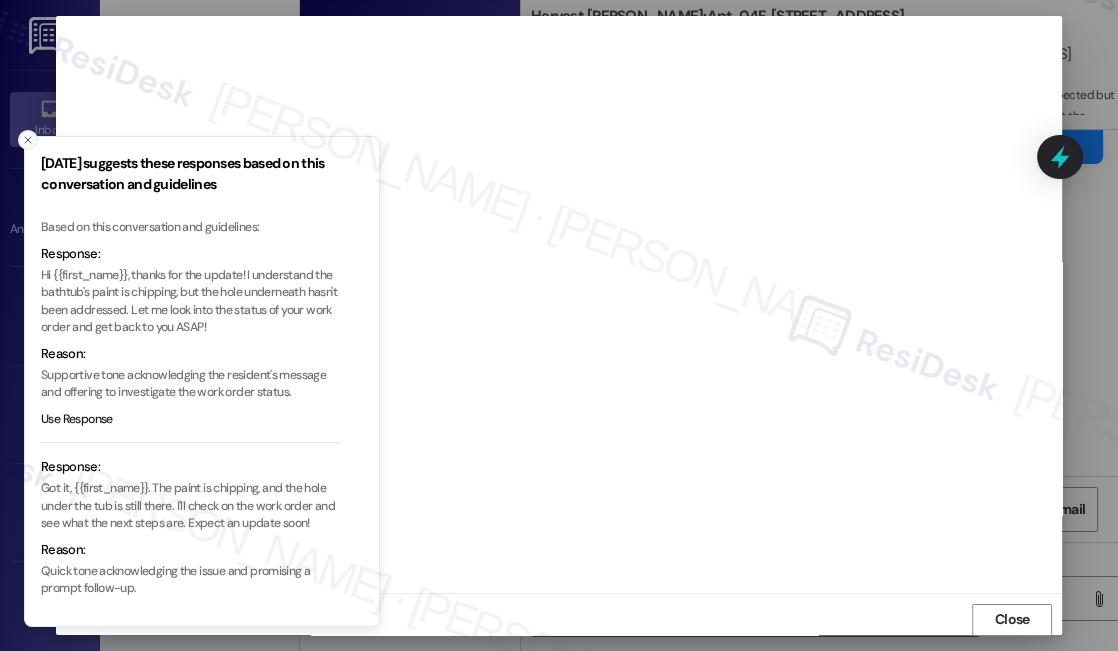 click 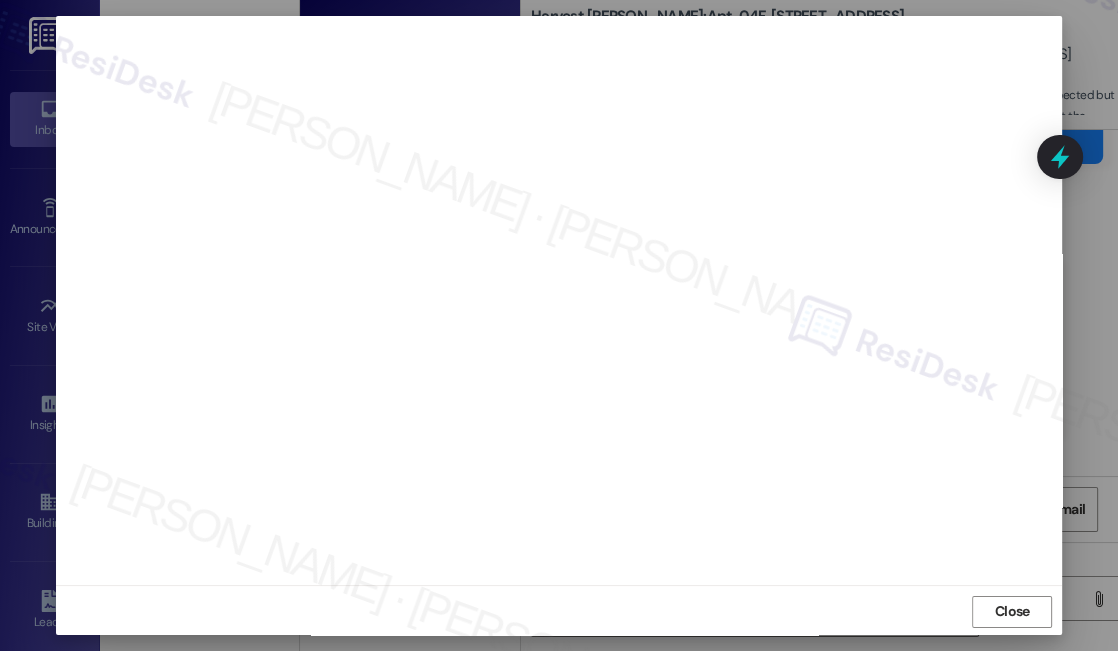 scroll, scrollTop: 19, scrollLeft: 0, axis: vertical 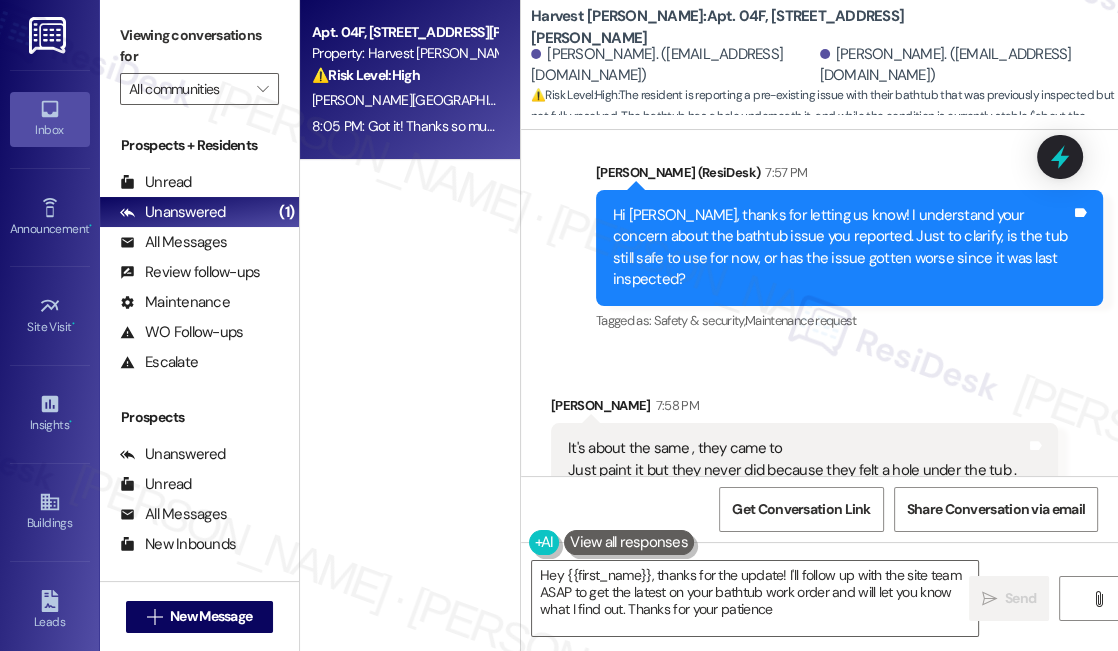 type on "Hey {{first_name}}, thanks for the update! I'll follow up with the site team ASAP to get the latest on your bathtub work order and will let you know what I find out. Thanks for your patience!" 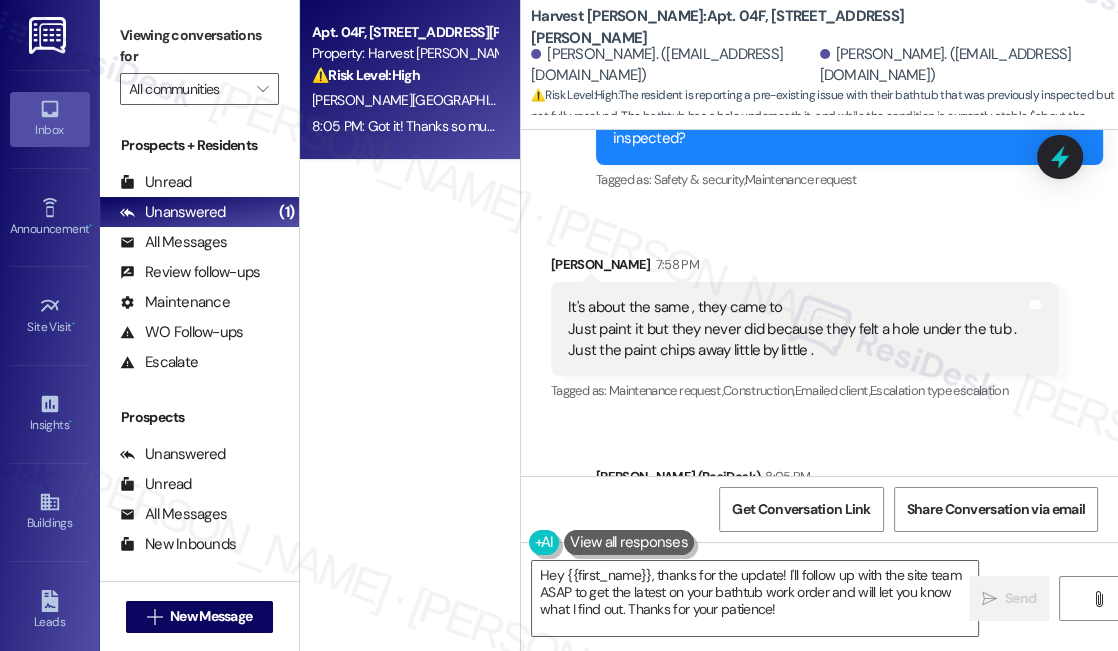 scroll, scrollTop: 5203, scrollLeft: 0, axis: vertical 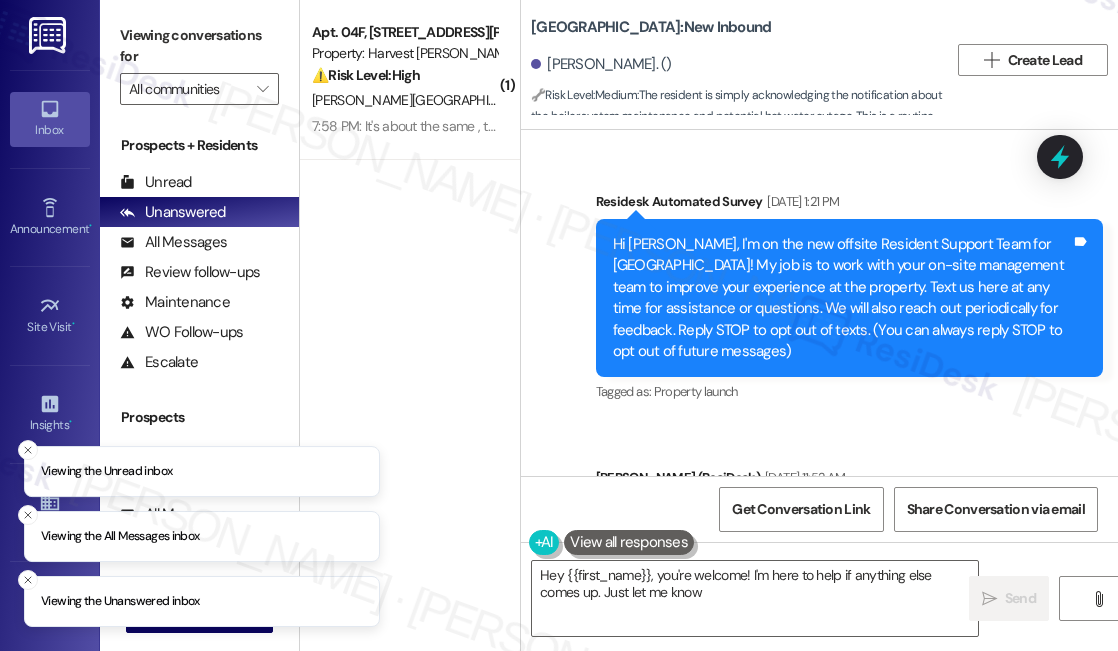type on "Hey {{first_name}}, you're welcome! I'm here to help if anything else comes up. Just let me know!" 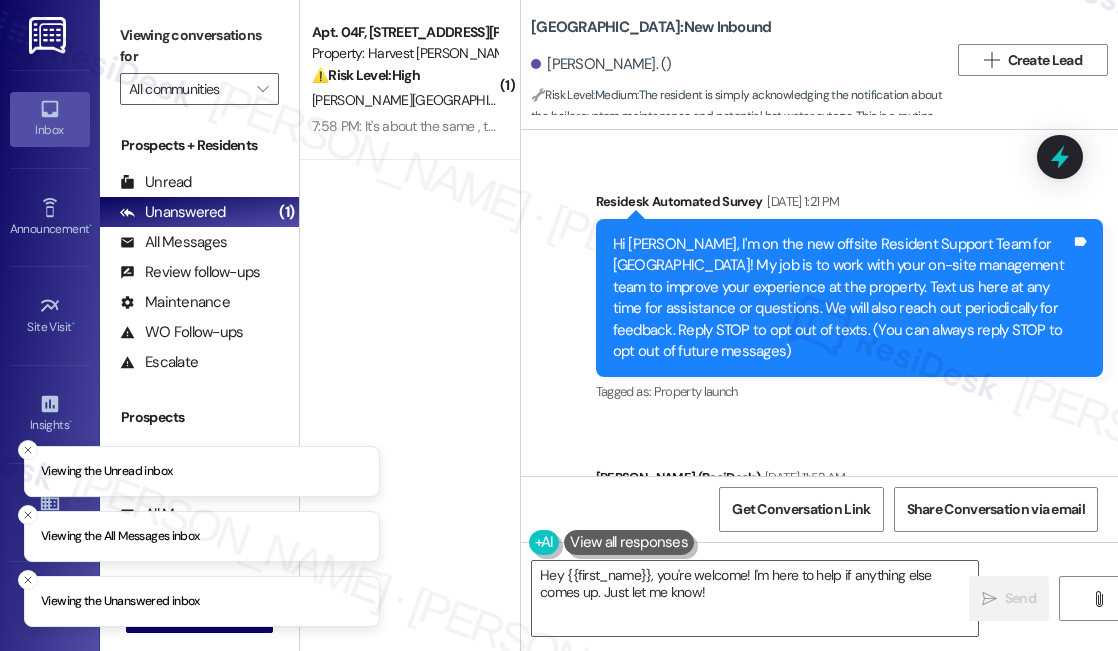 scroll, scrollTop: 0, scrollLeft: 0, axis: both 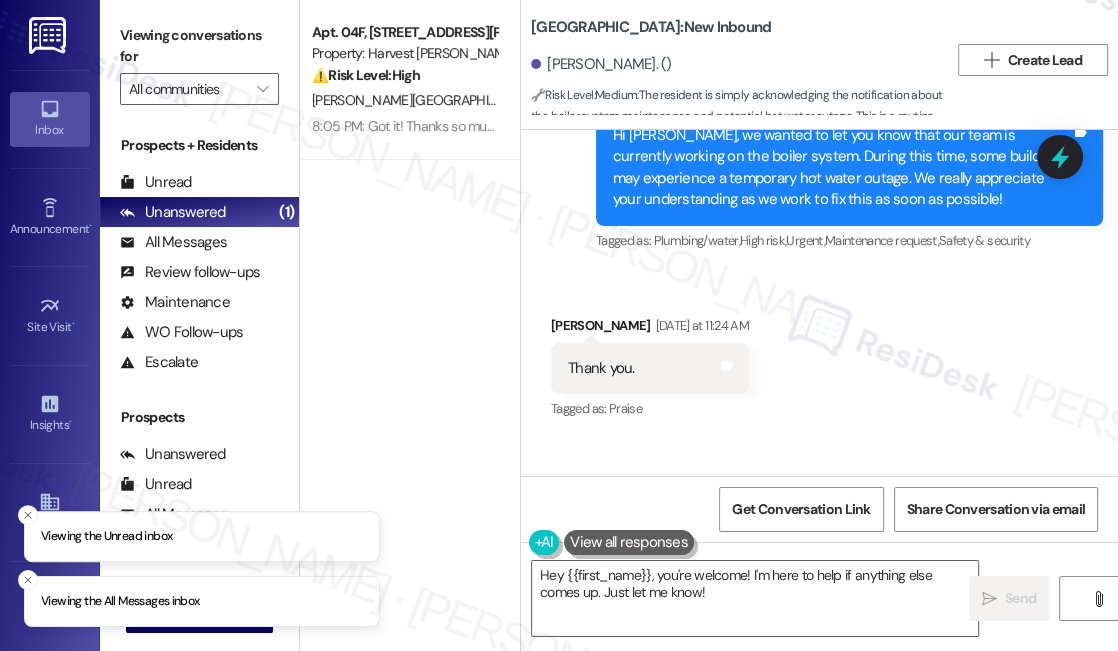 click on "Announcement, sent via SMS Sarah   (ResiDesk) 11:37 AM Hi Kathy!
We’re aware that the hot water is currently out. Our maintenance team is actively working on the issue, and we expect it to be resolved by the end of the day. We appreciate your patience and understanding! Tags and notes Tagged as:   Plumbing/water ,  Click to highlight conversations about Plumbing/water High risk ,  Click to highlight conversations about High risk Urgent ,  Click to highlight conversations about Urgent Maintenance ,  Click to highlight conversations about Maintenance Maintenance request Click to highlight conversations about Maintenance request" at bounding box center [819, 555] 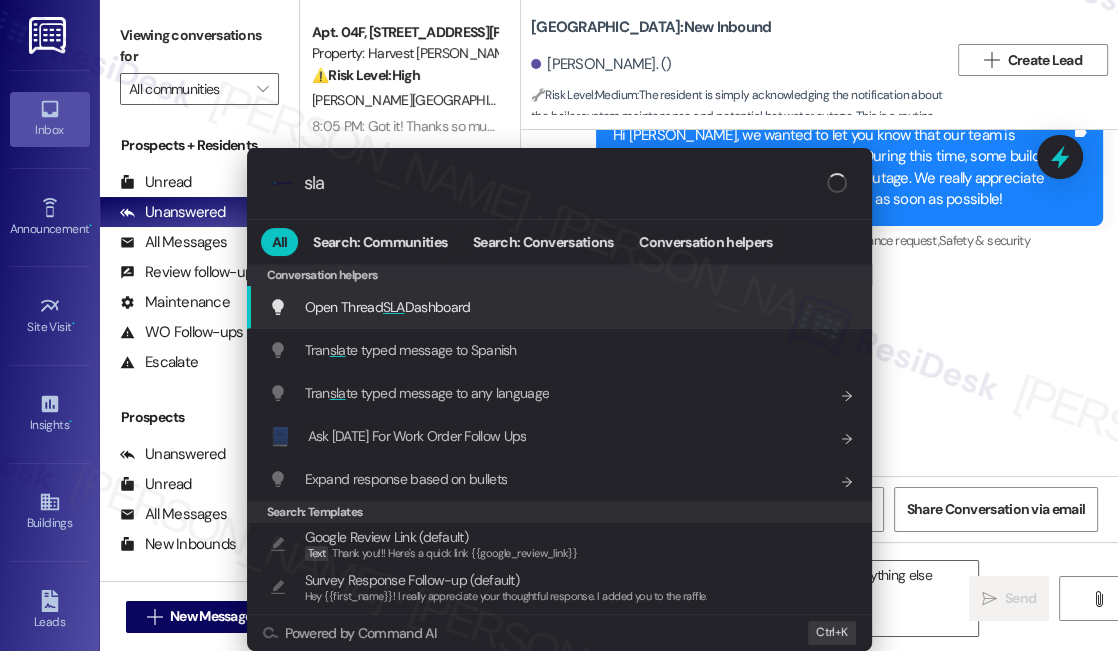 type on "sla" 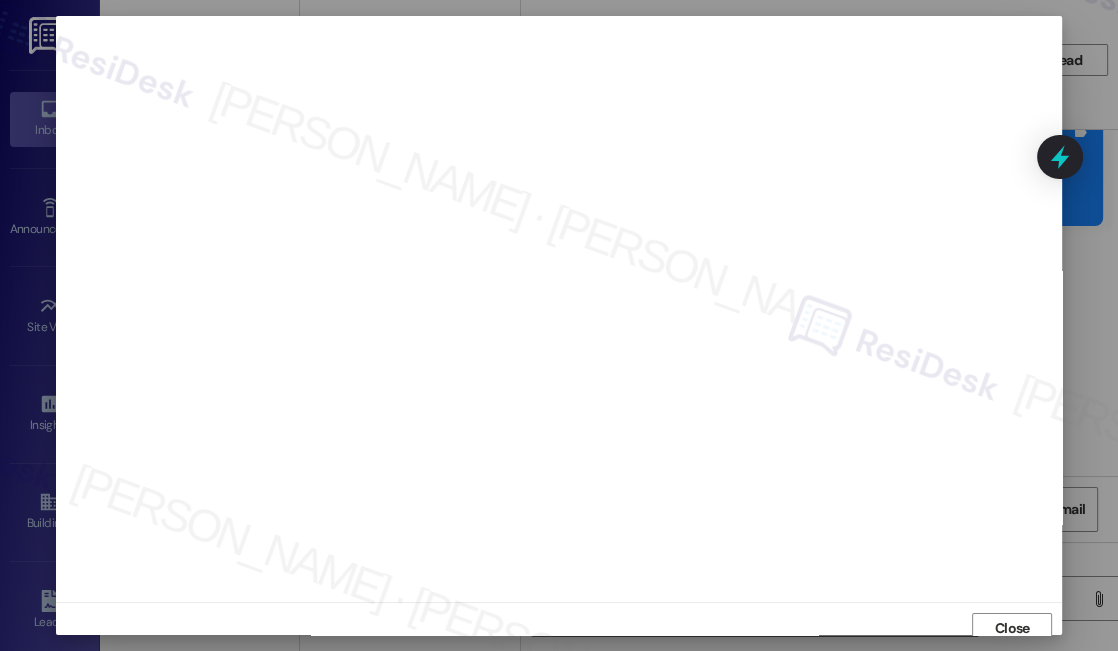 scroll, scrollTop: 9, scrollLeft: 0, axis: vertical 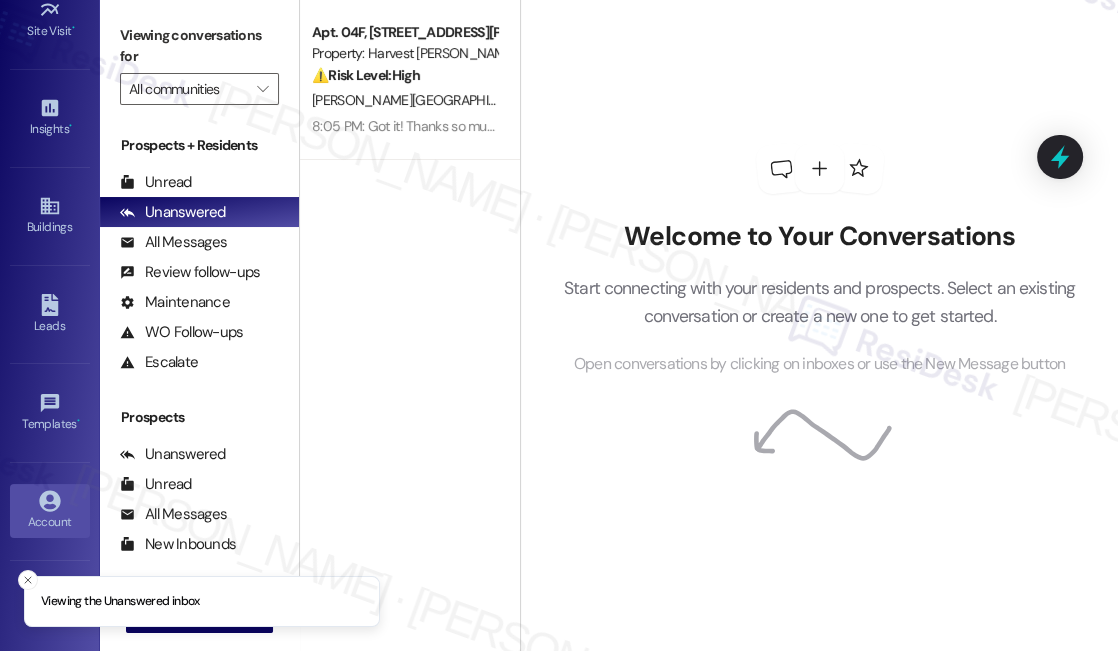 click on "Account" at bounding box center [50, 522] 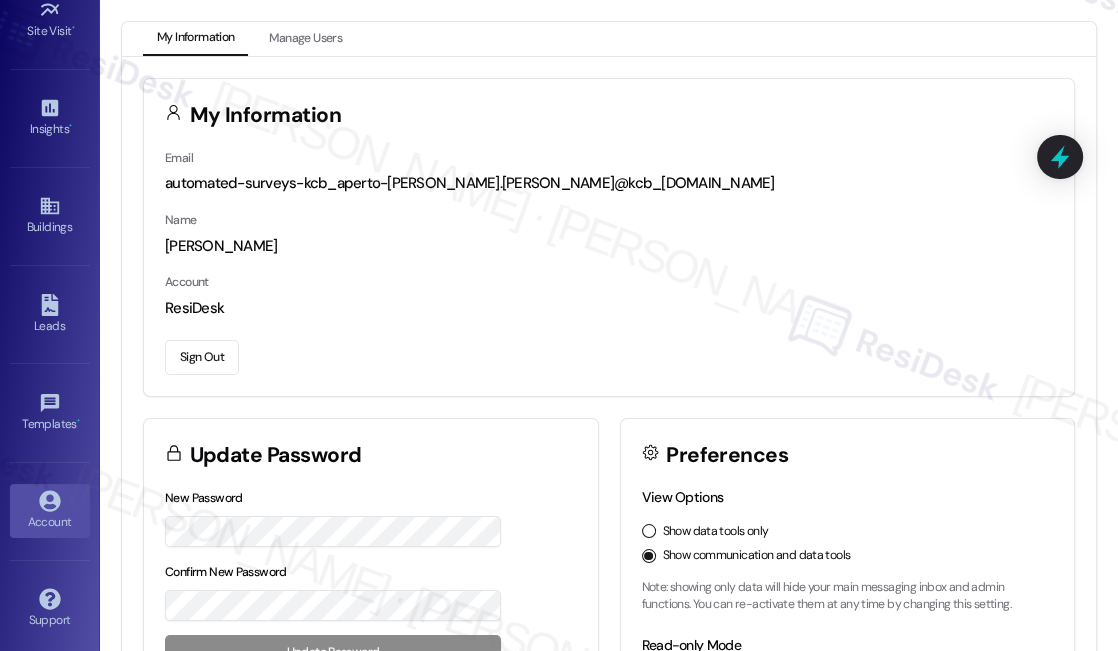 click on "Sign Out" at bounding box center [202, 357] 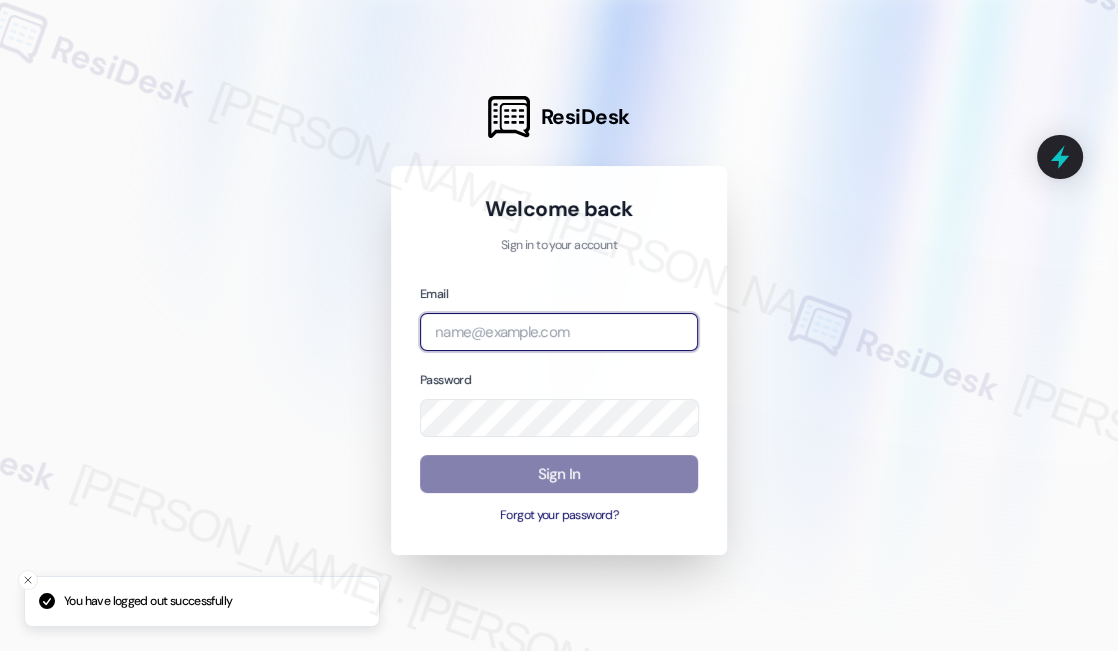 click at bounding box center [559, 332] 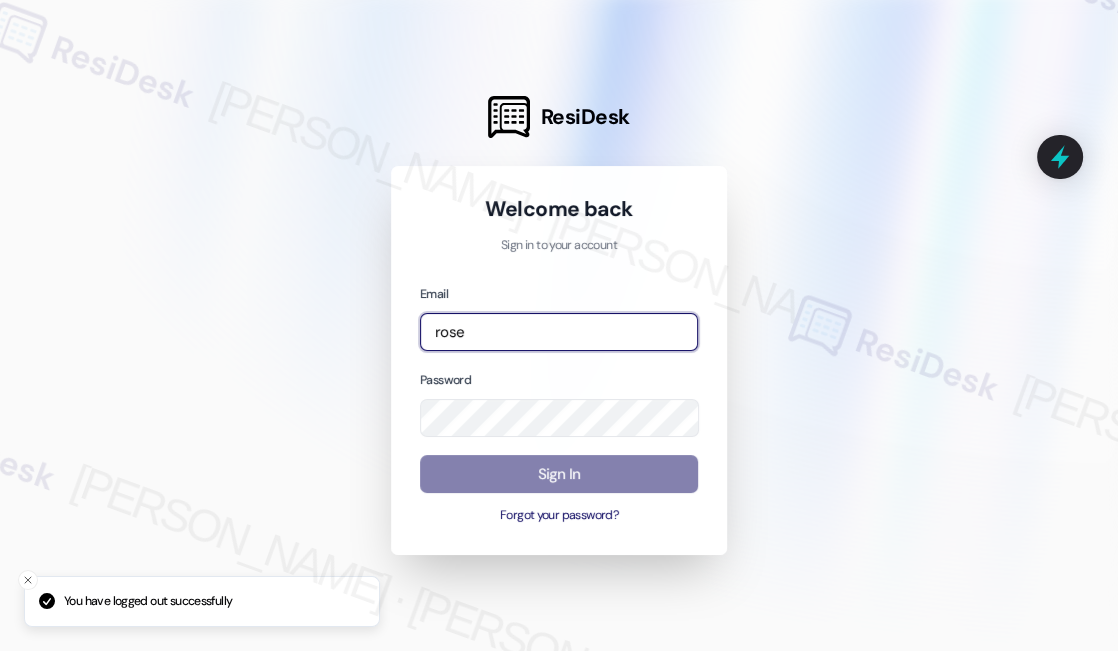 type on "automated-surveys-rose_life-[PERSON_NAME].[PERSON_NAME]@rose_[DOMAIN_NAME]" 